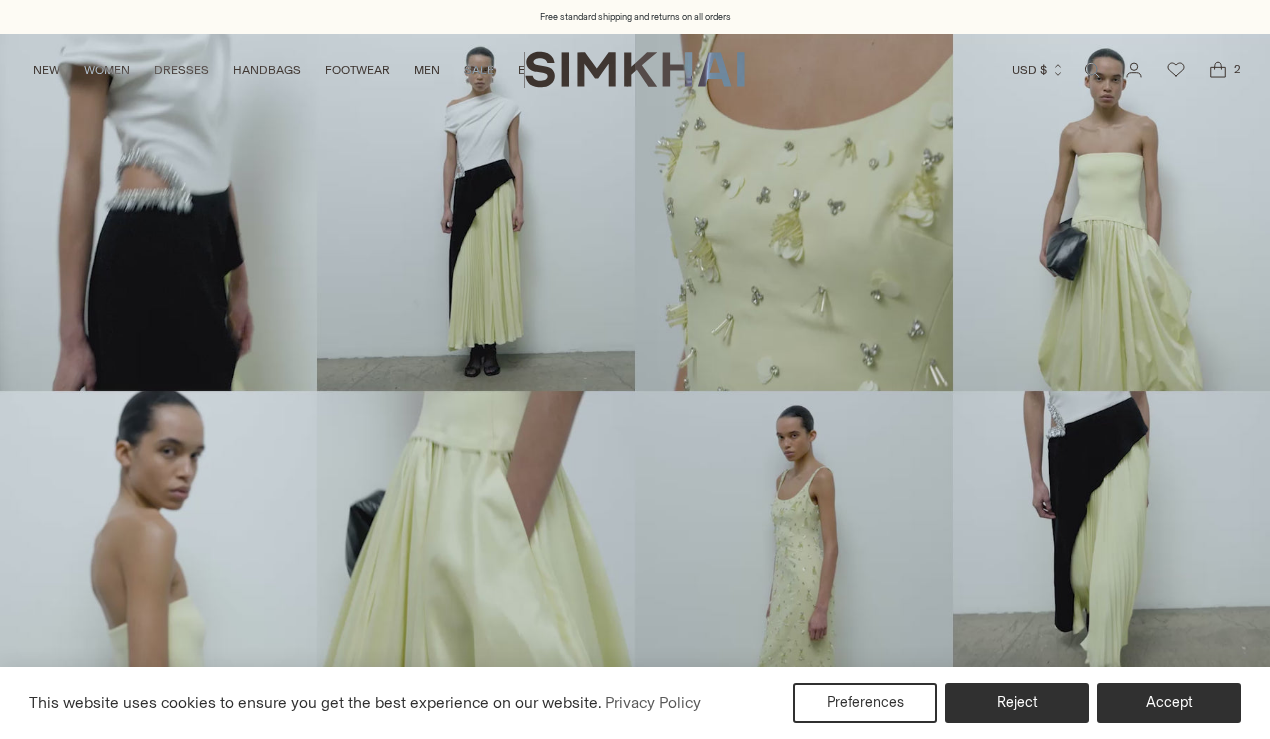 scroll, scrollTop: -1, scrollLeft: 0, axis: vertical 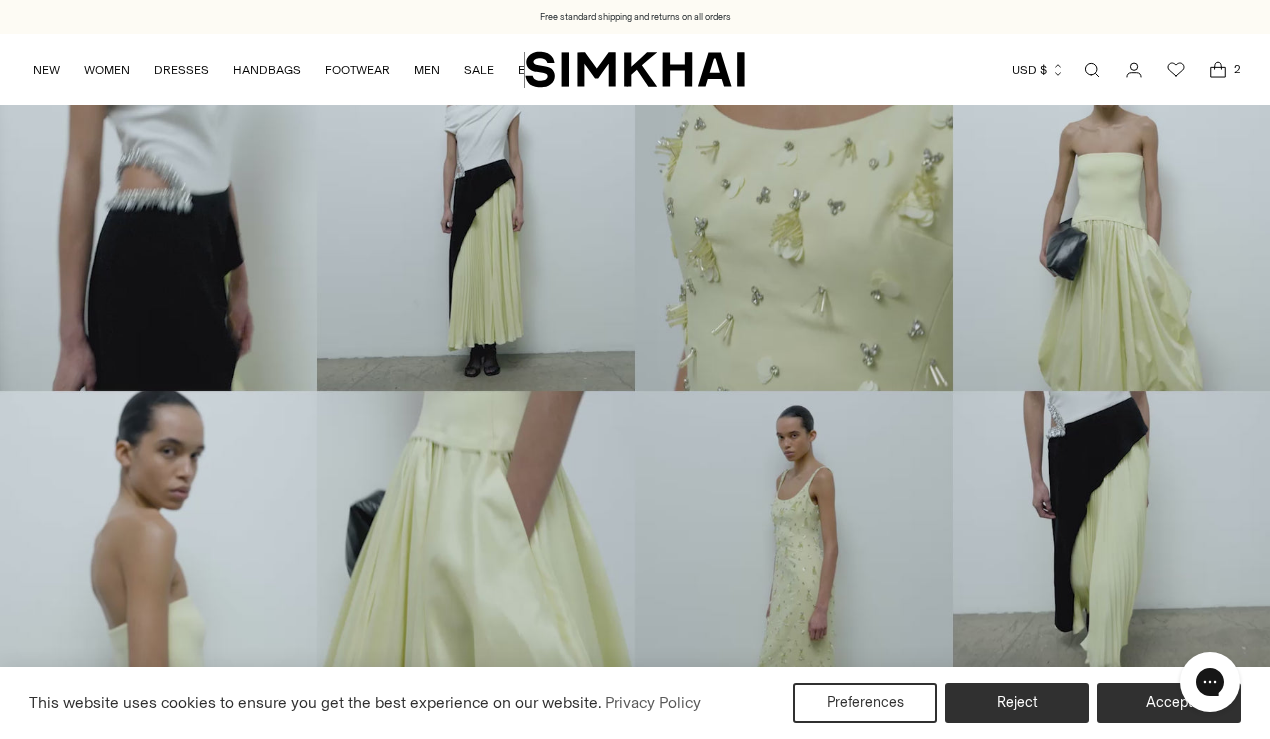 click 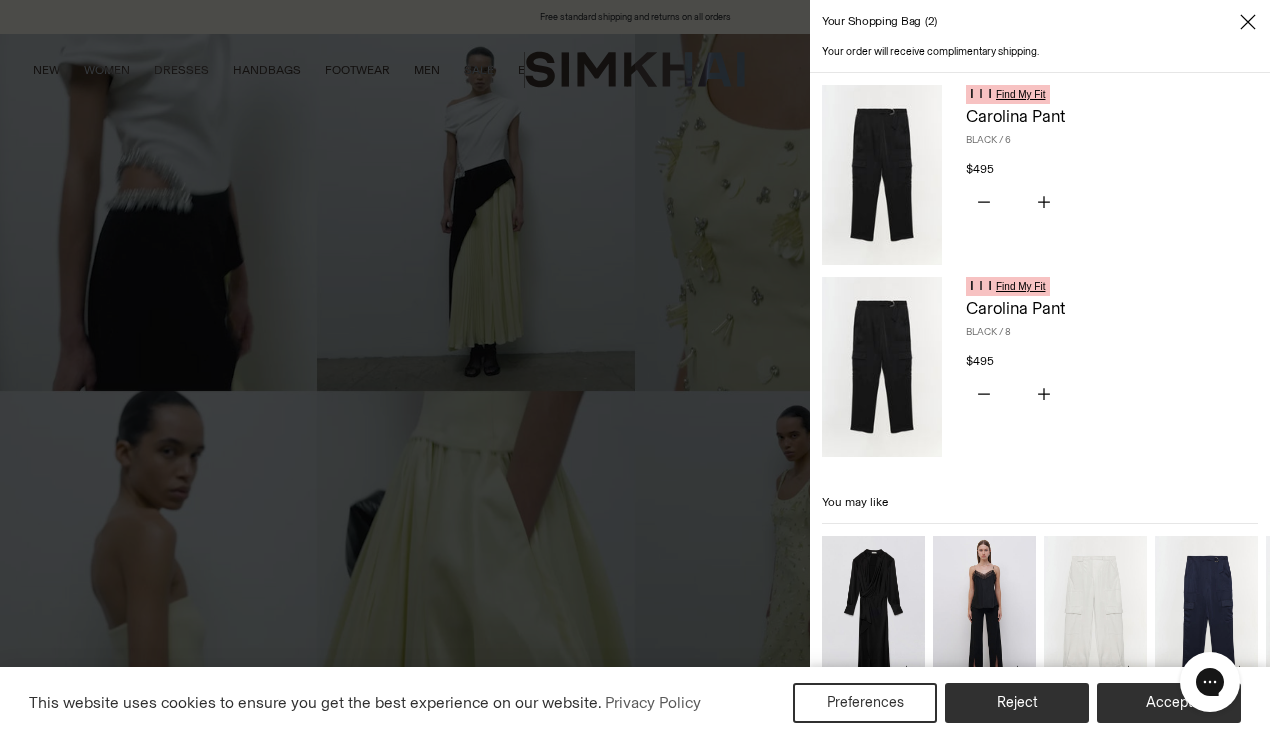 click 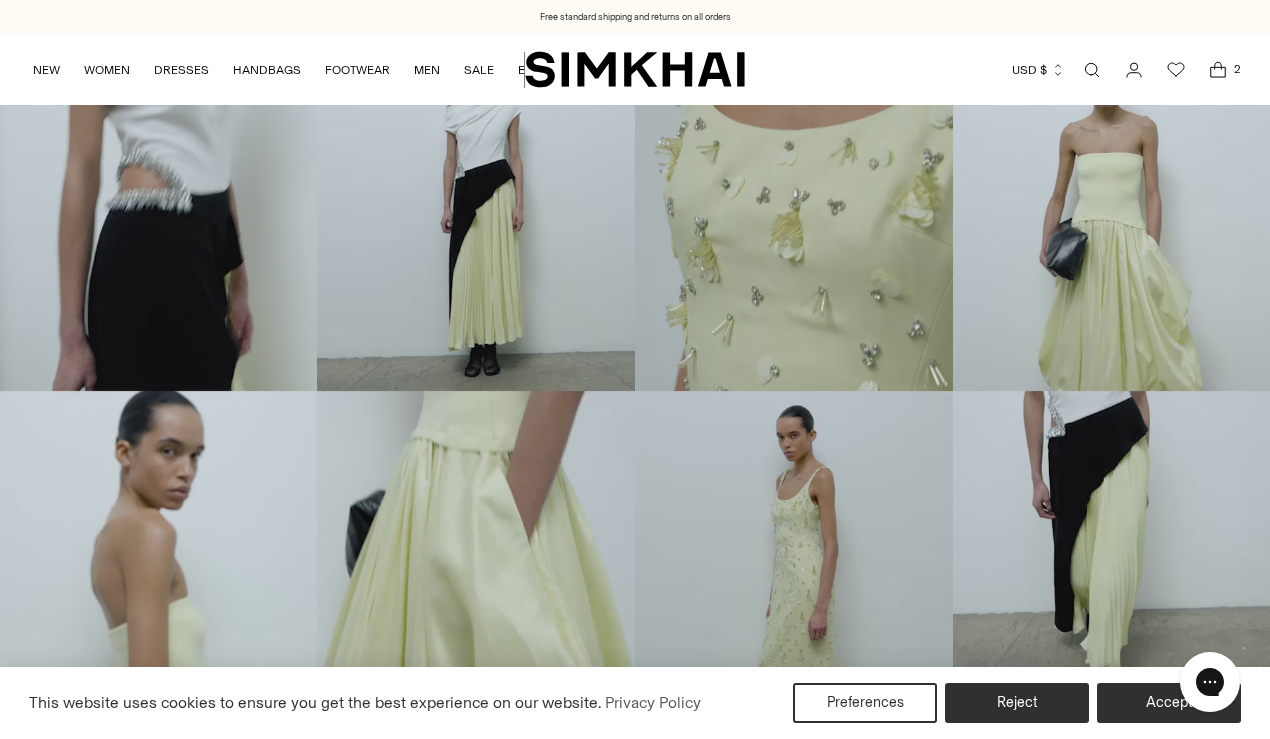 click 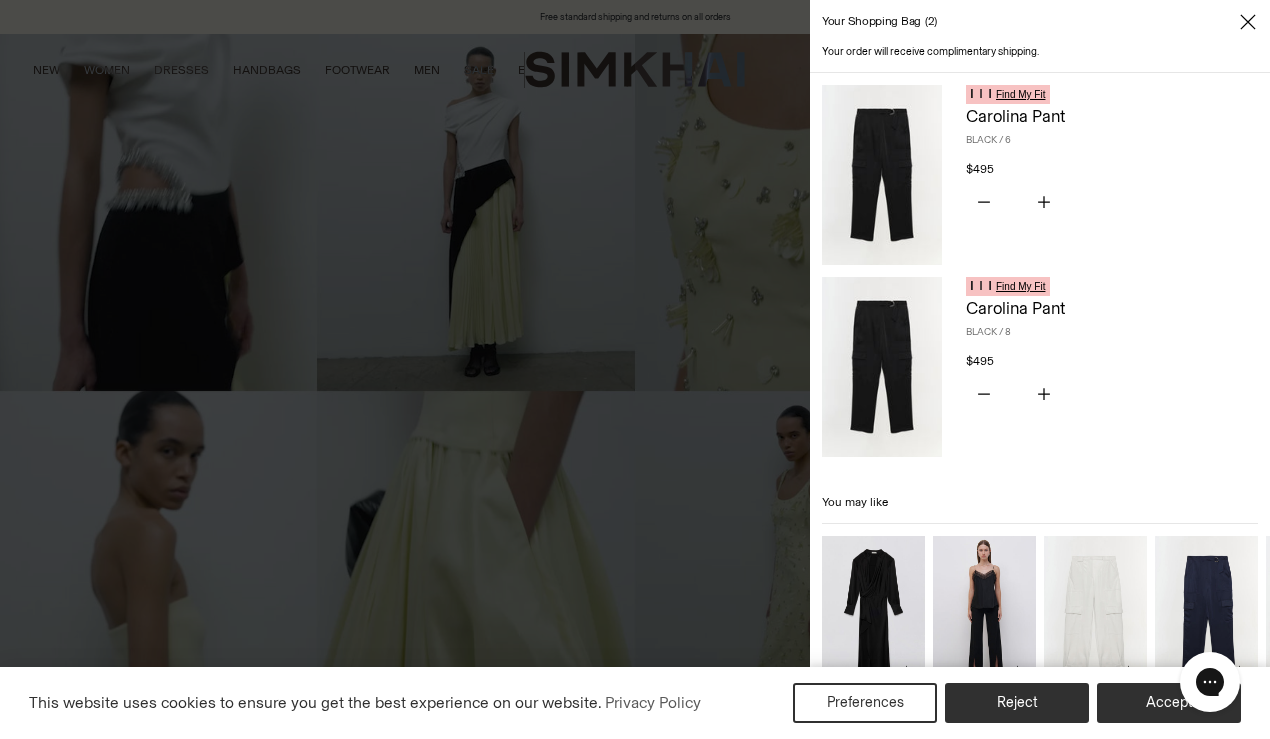click at bounding box center [882, 175] 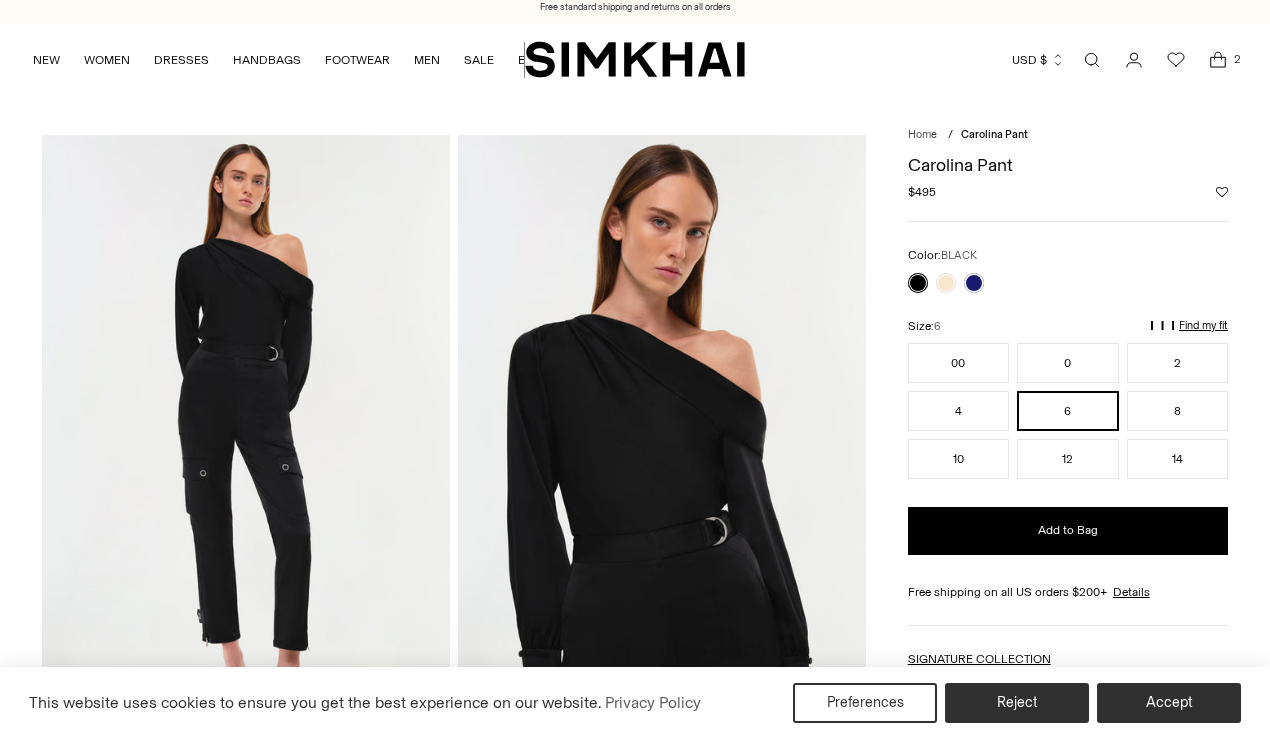 scroll, scrollTop: 31, scrollLeft: 0, axis: vertical 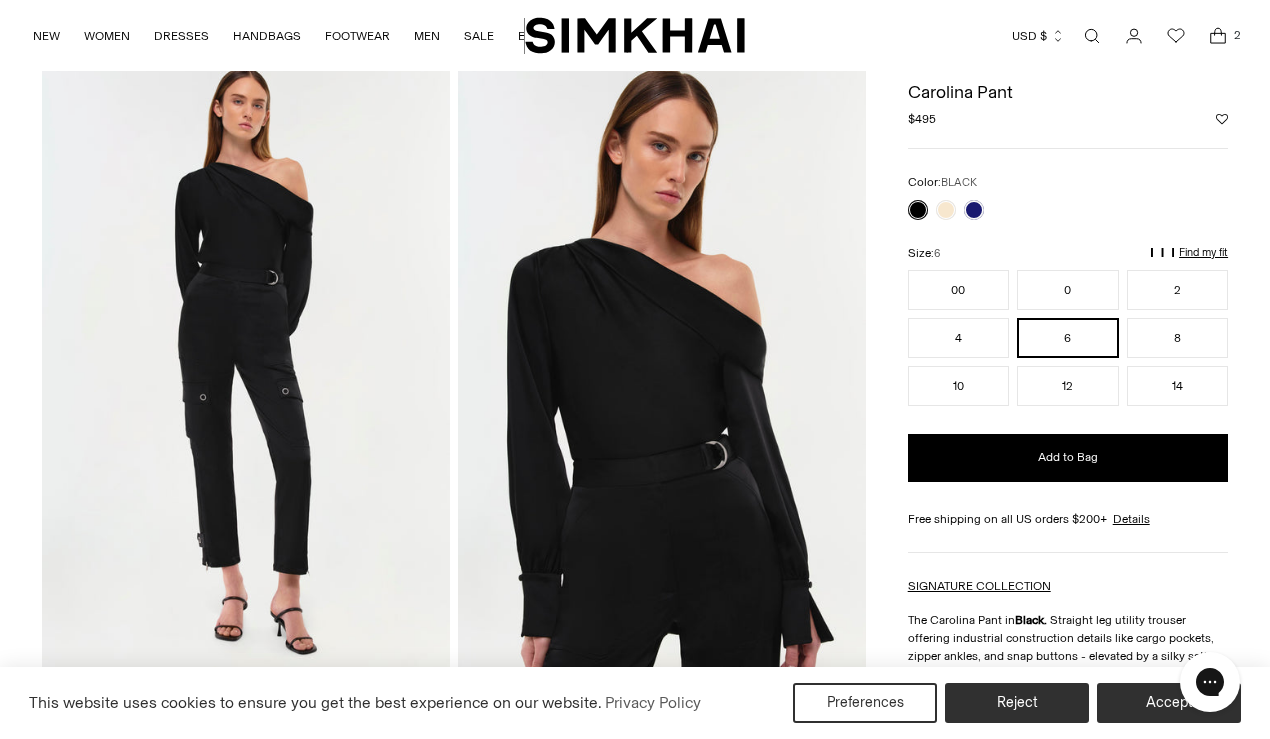 click at bounding box center [246, 365] 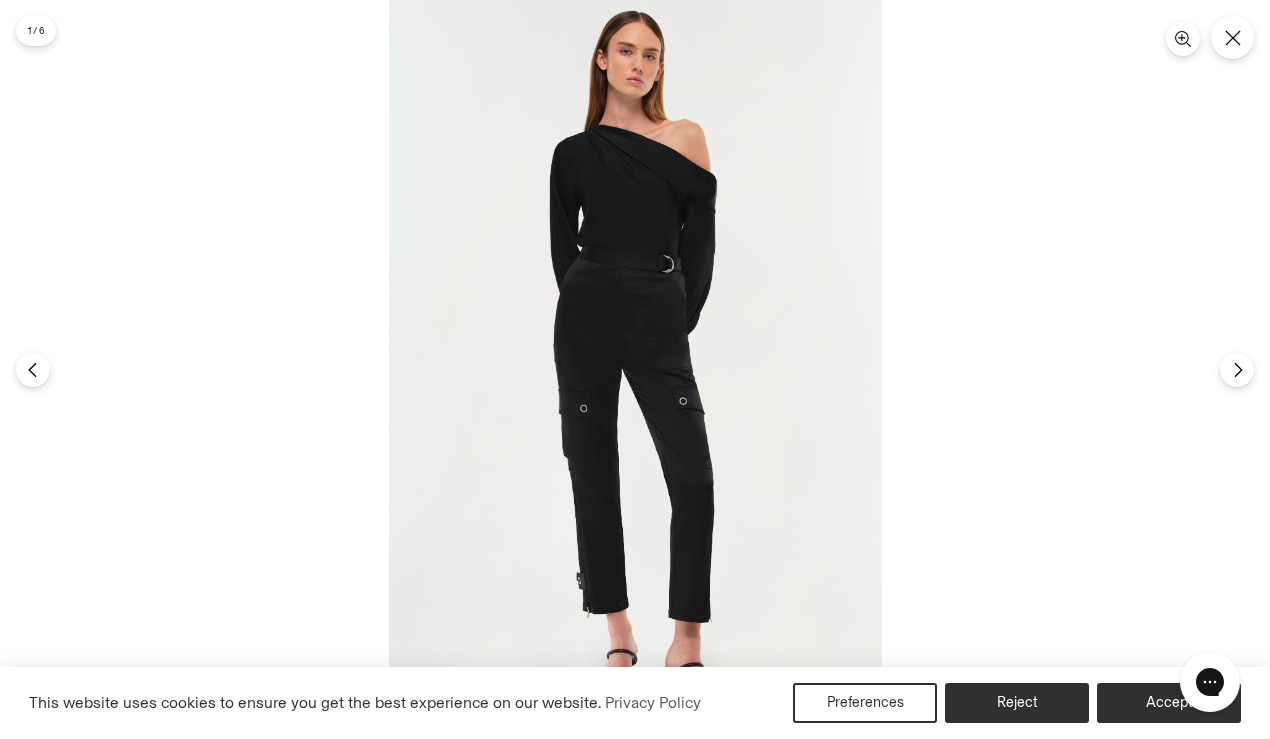 click at bounding box center (635, 369) 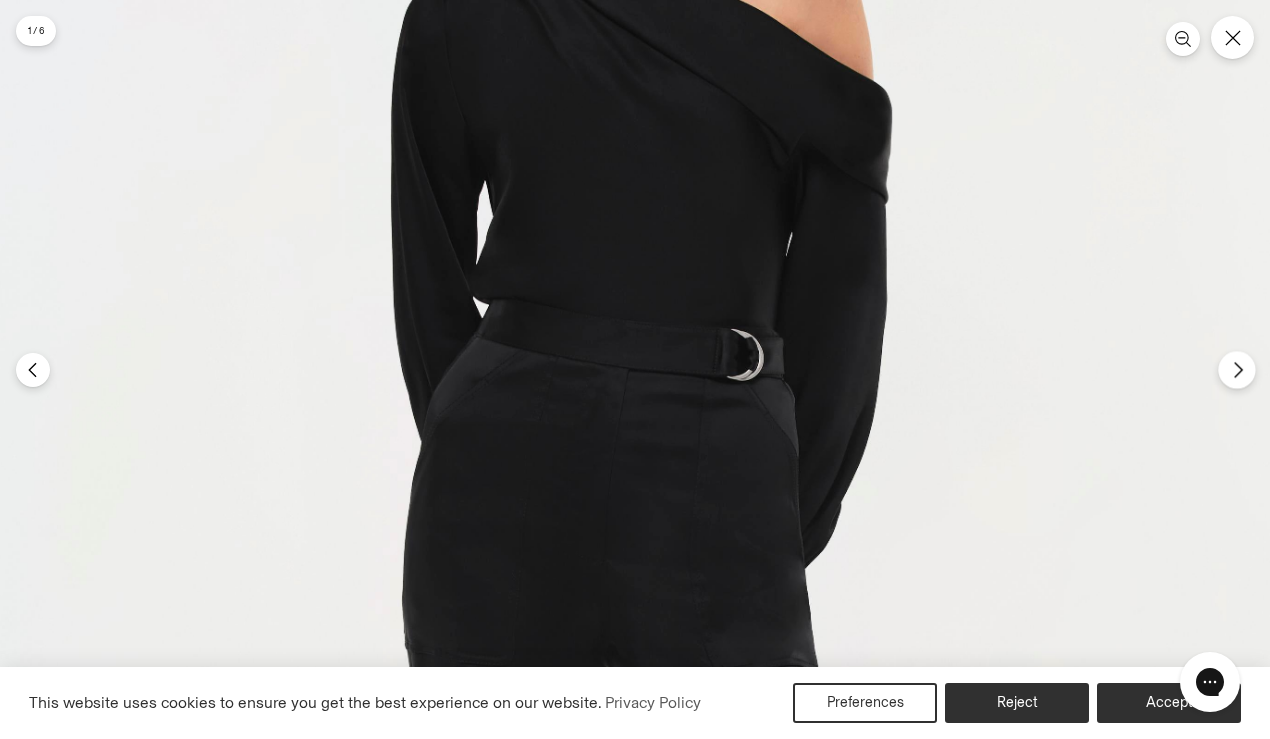 click 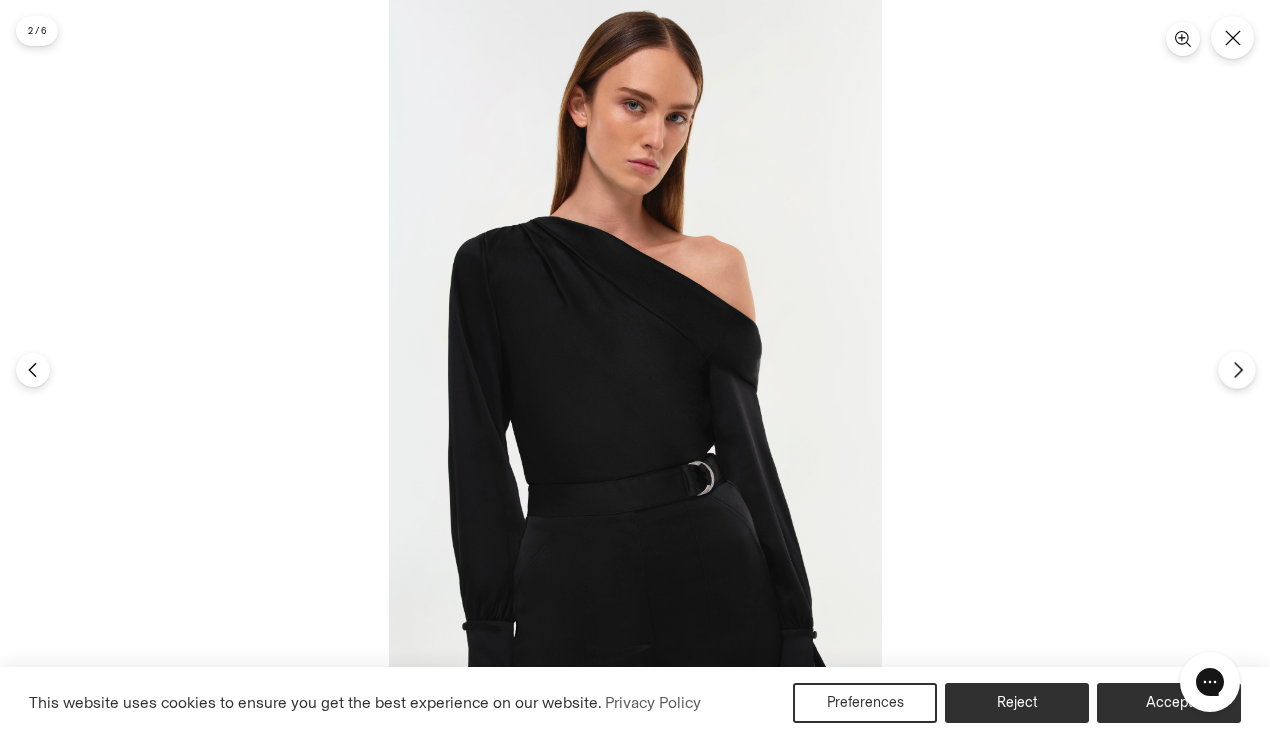 click 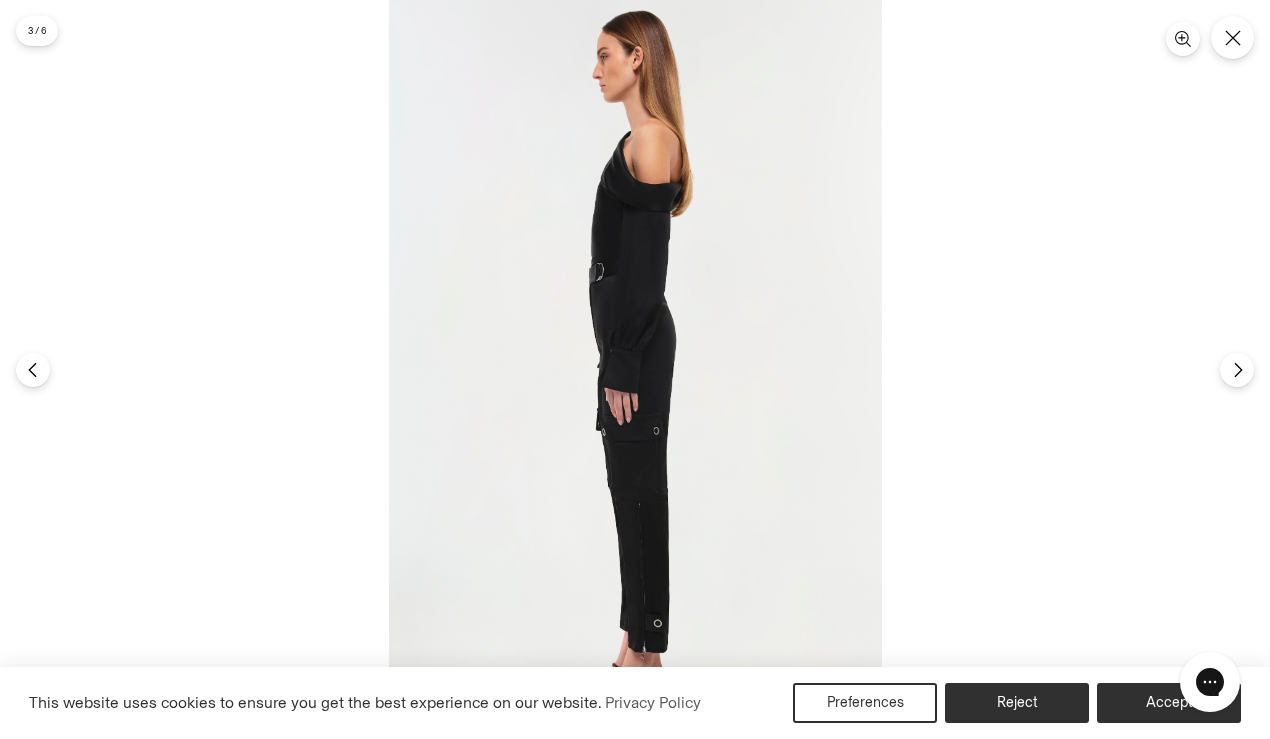 click at bounding box center [635, 369] 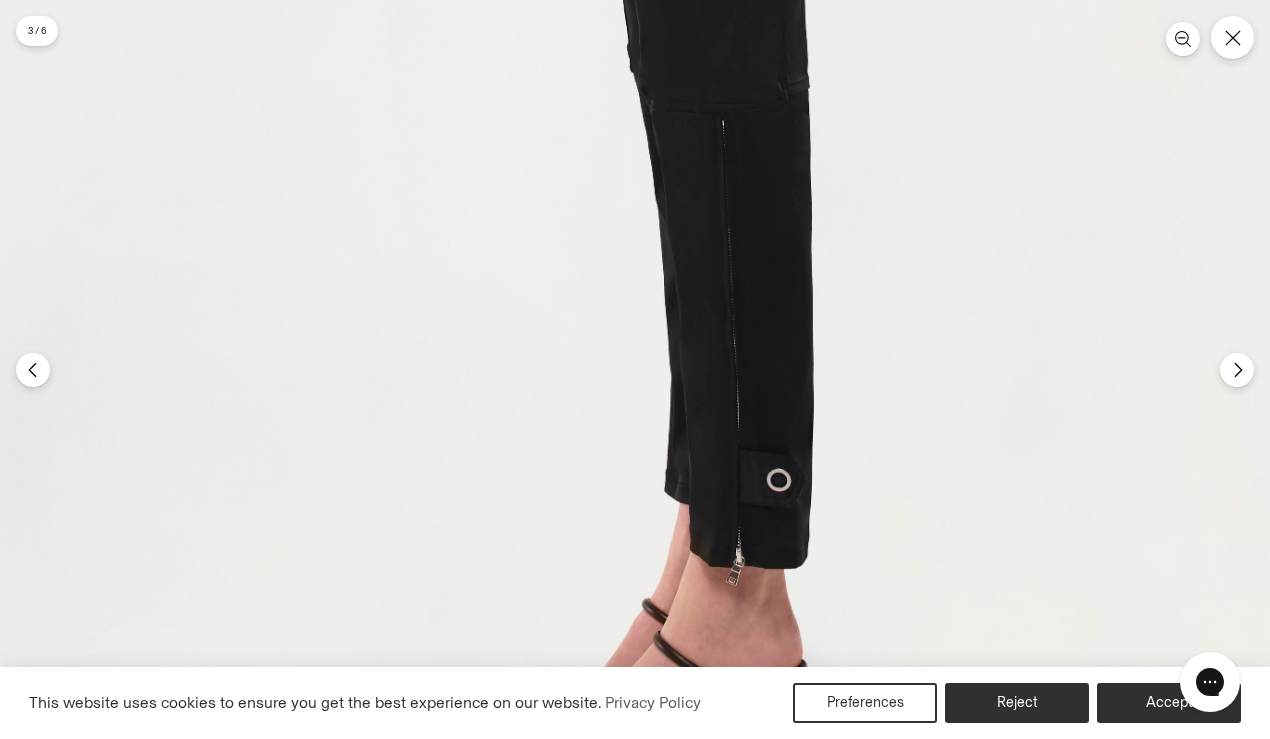 click at bounding box center (712, -282) 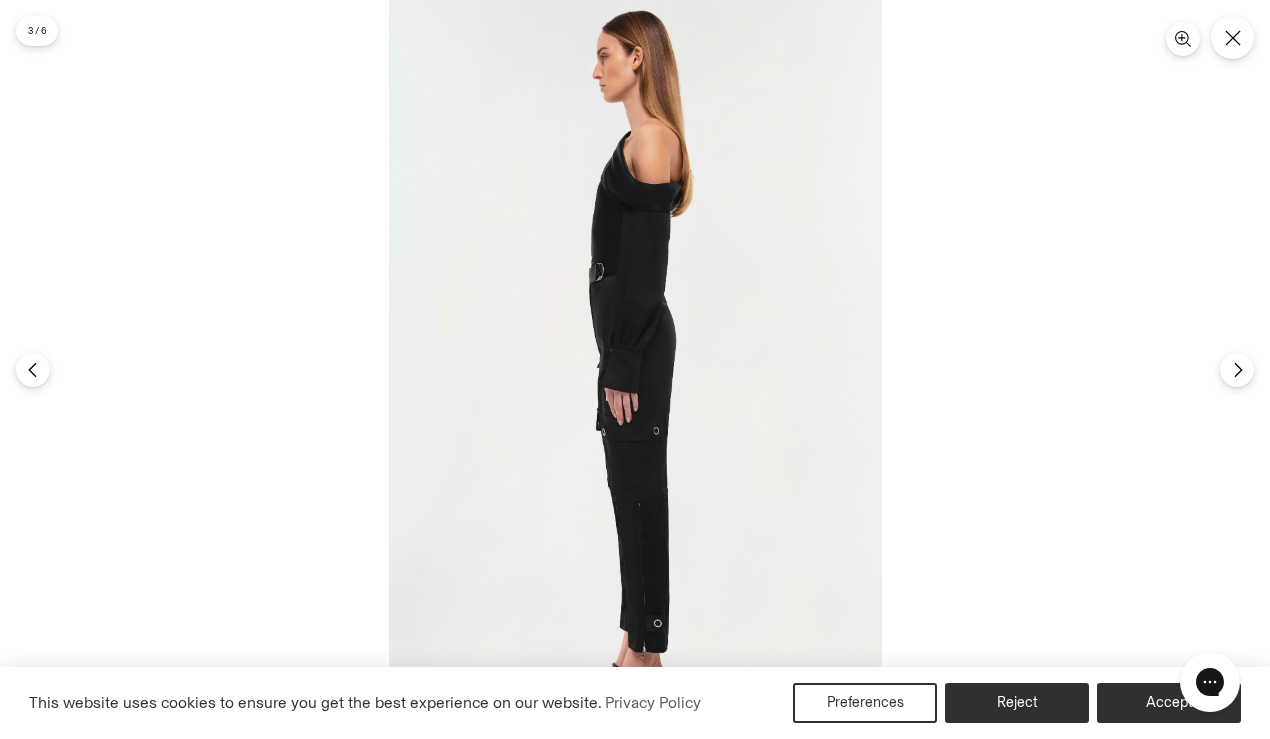 click at bounding box center [635, 369] 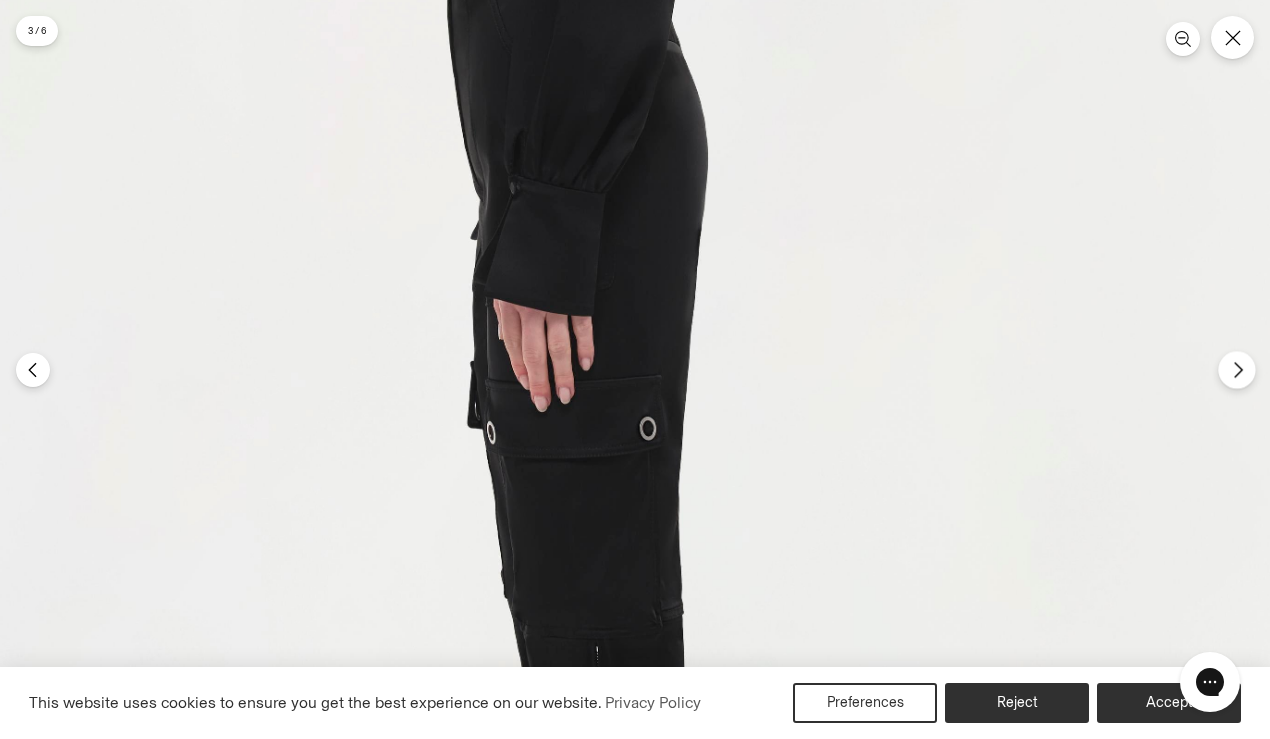 click 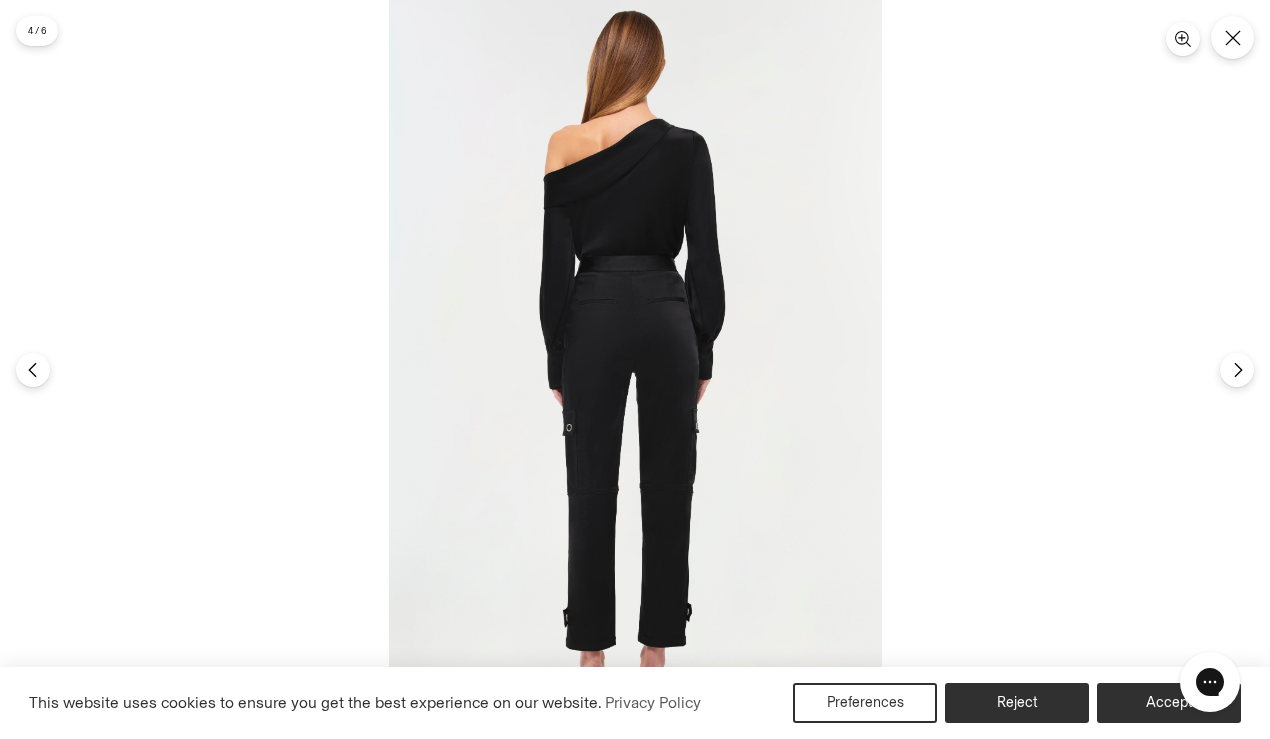 click at bounding box center [635, 369] 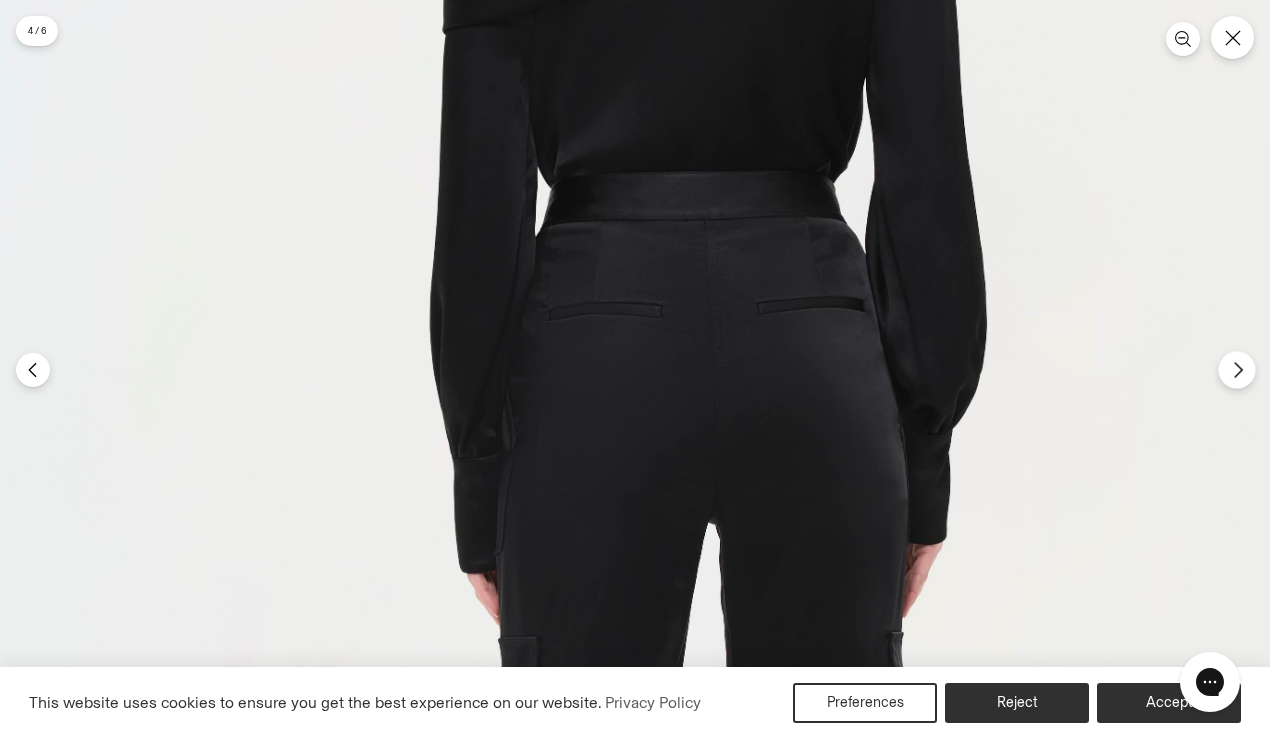 click 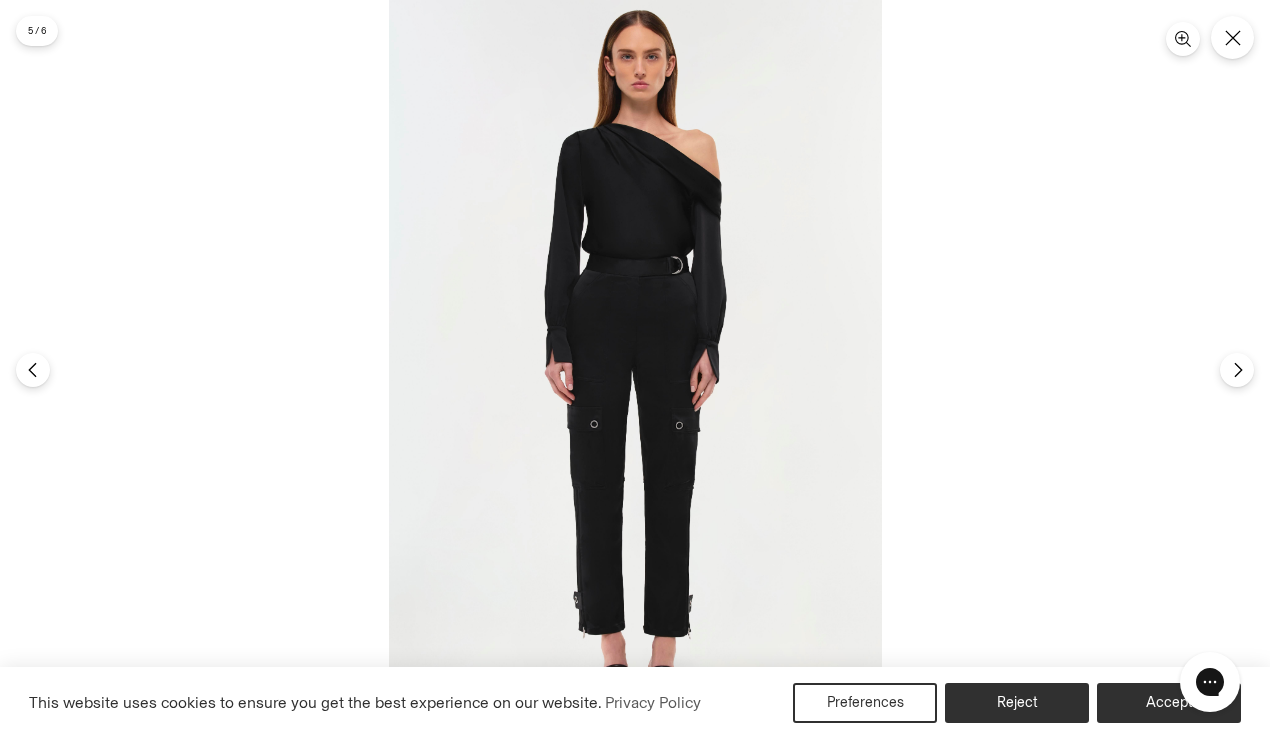 click at bounding box center (635, 369) 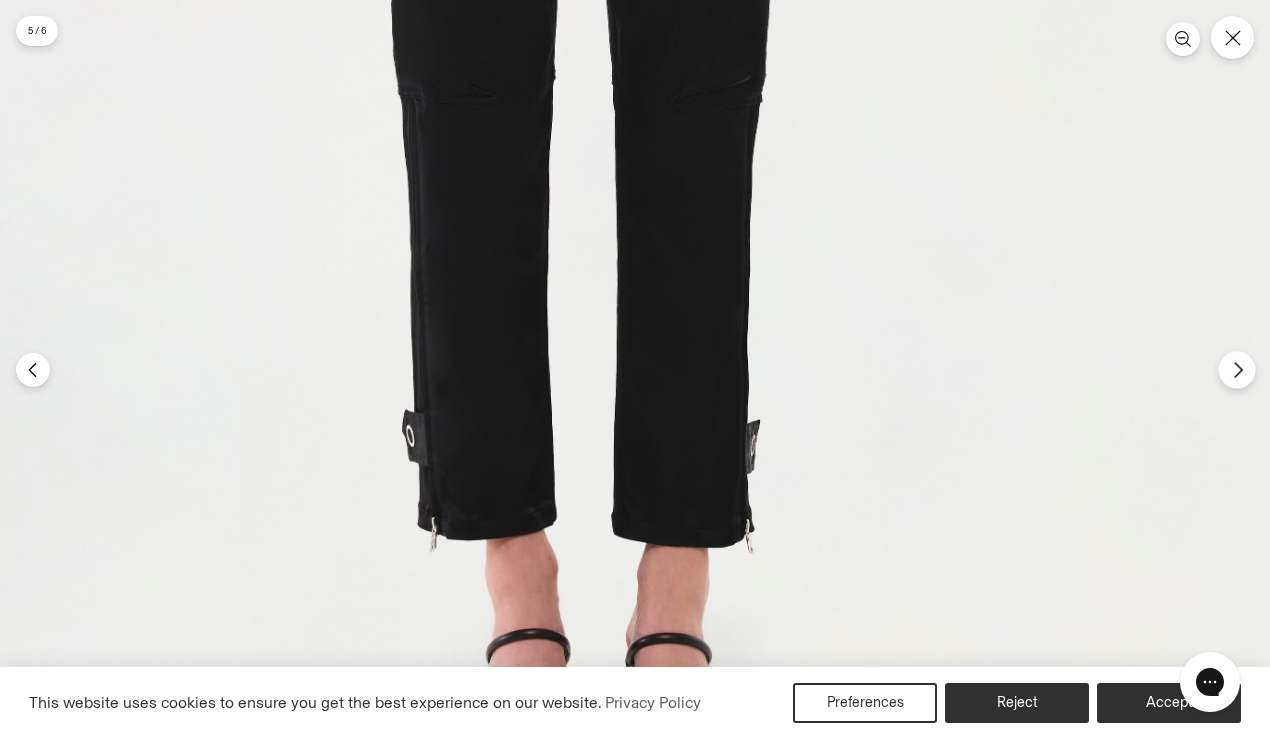 click 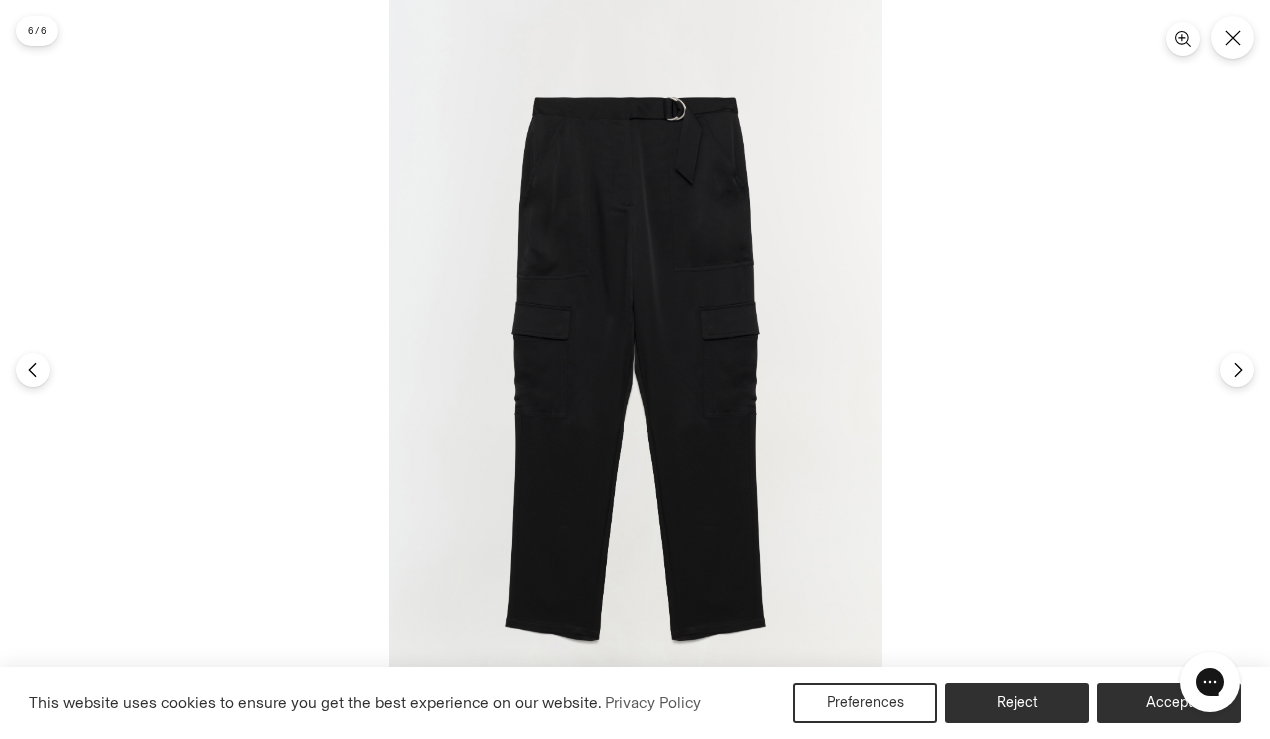 click at bounding box center (635, 369) 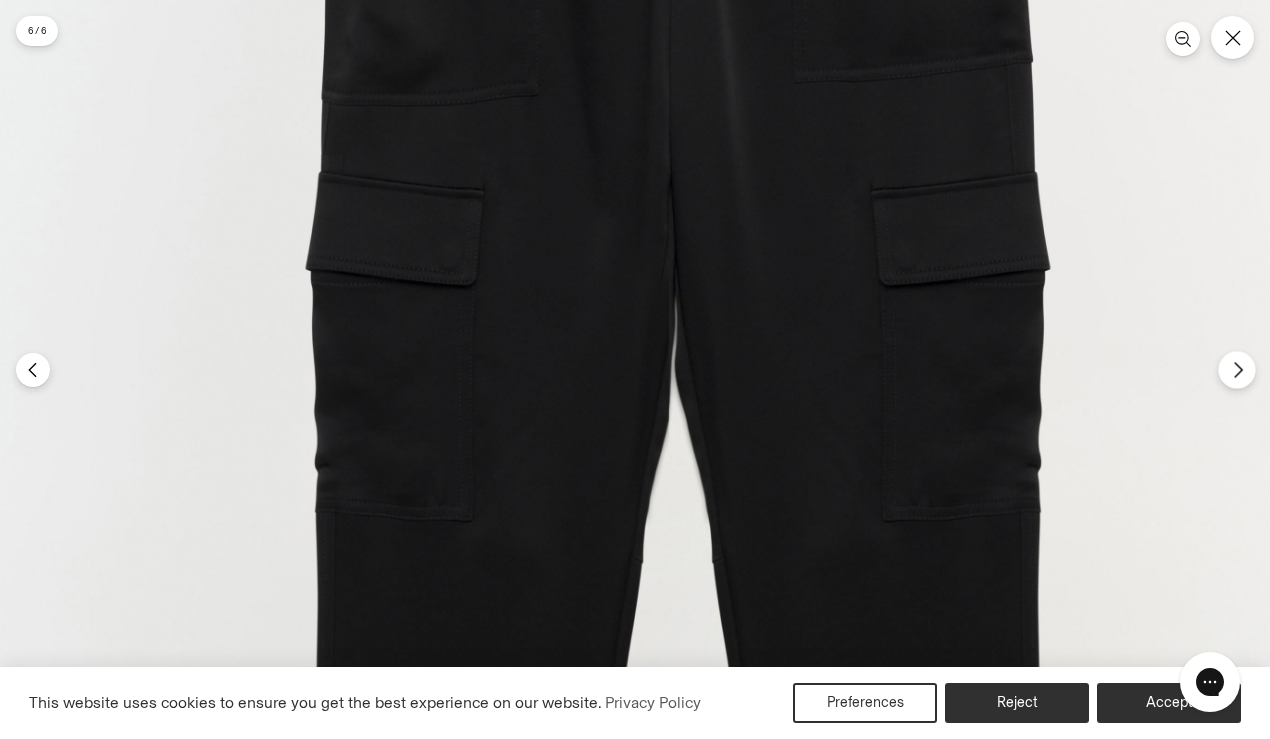 click 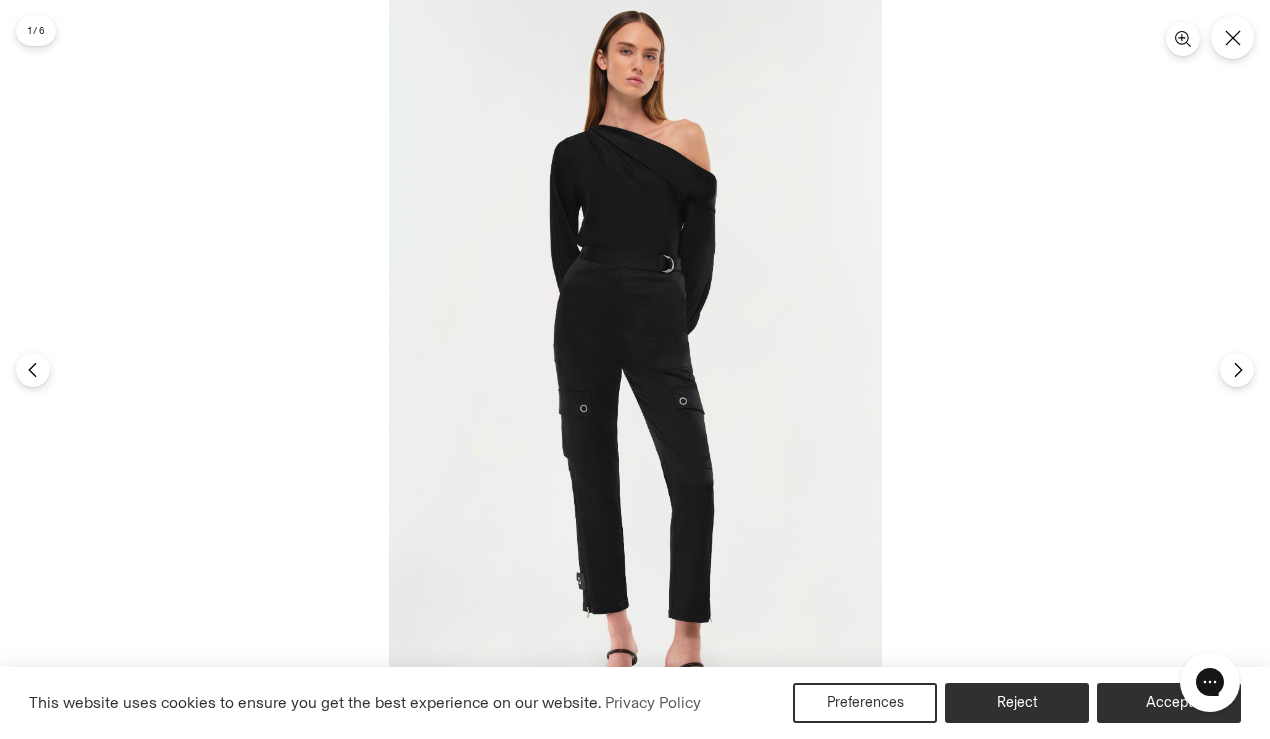 click at bounding box center (635, 369) 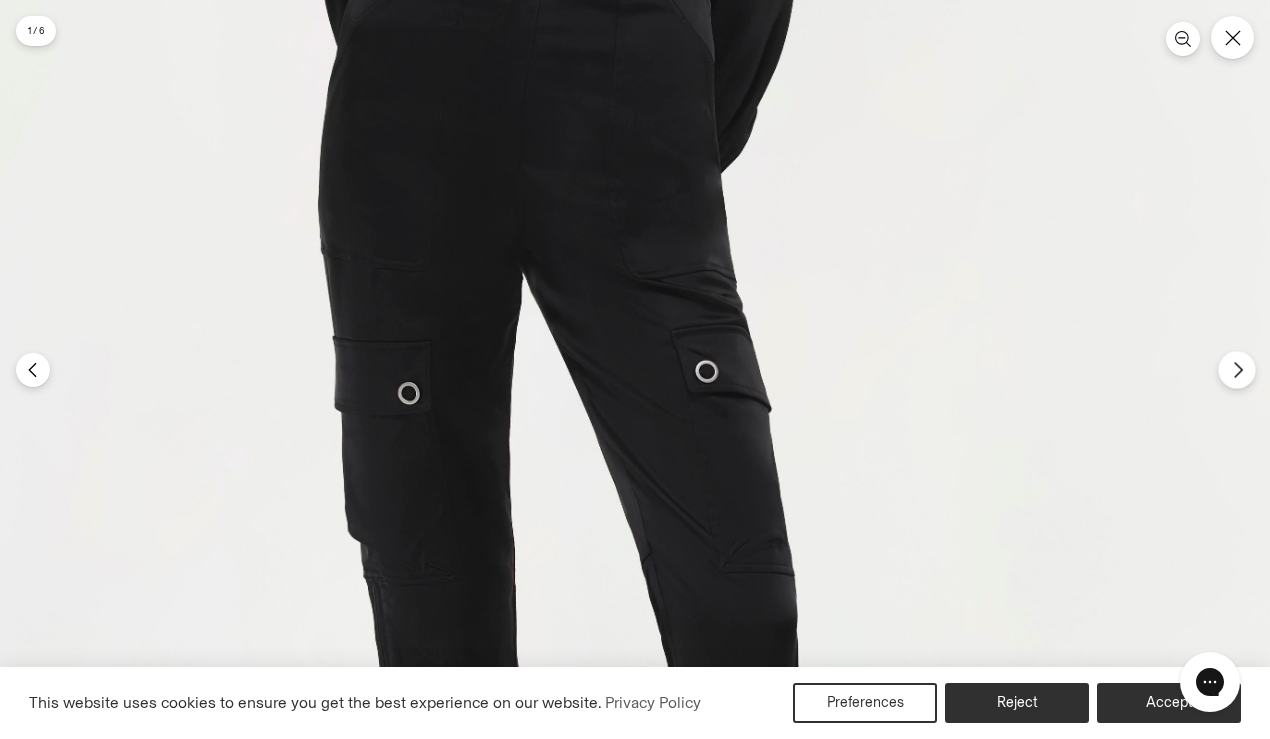 click 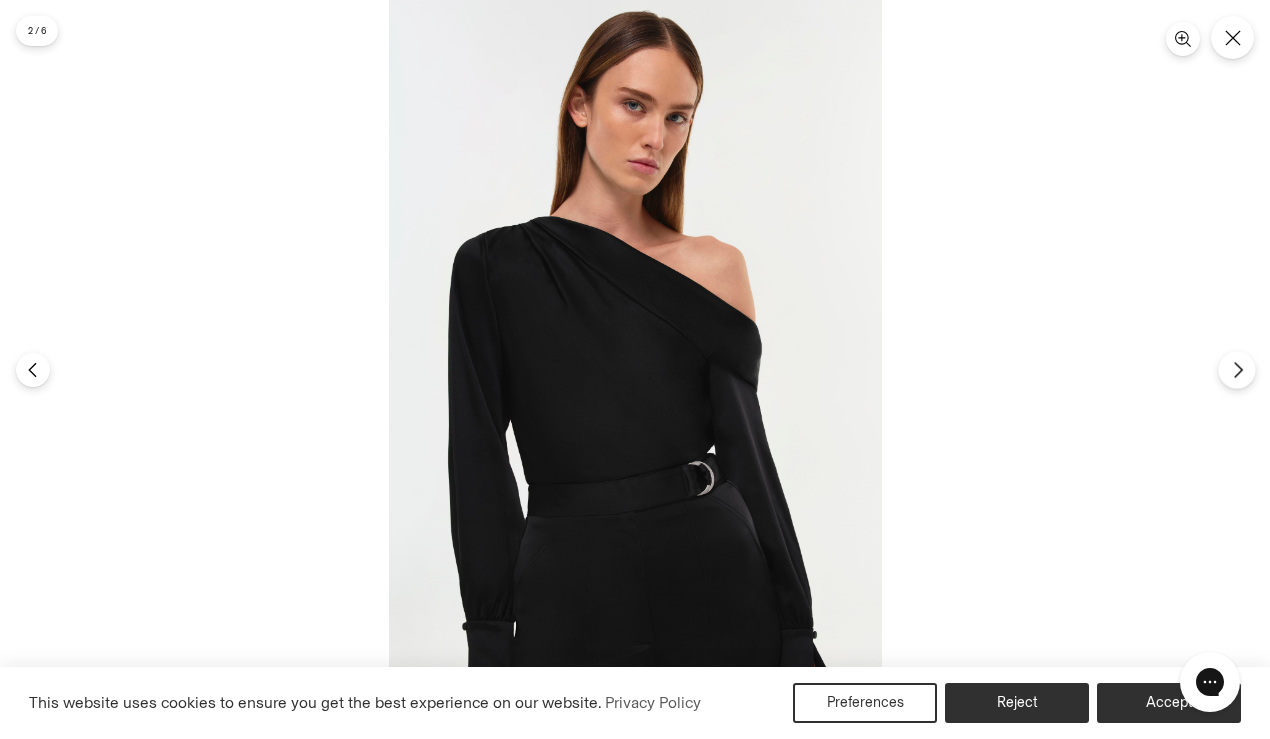 click 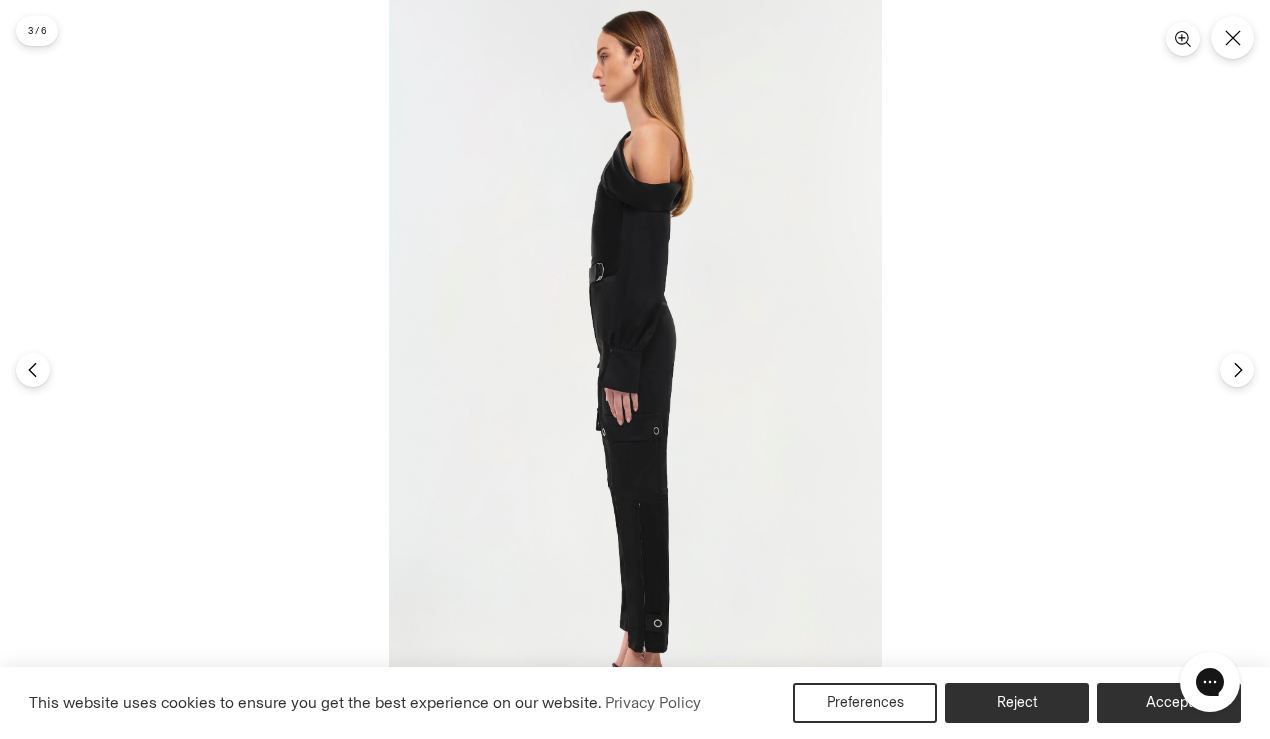 click at bounding box center [635, 369] 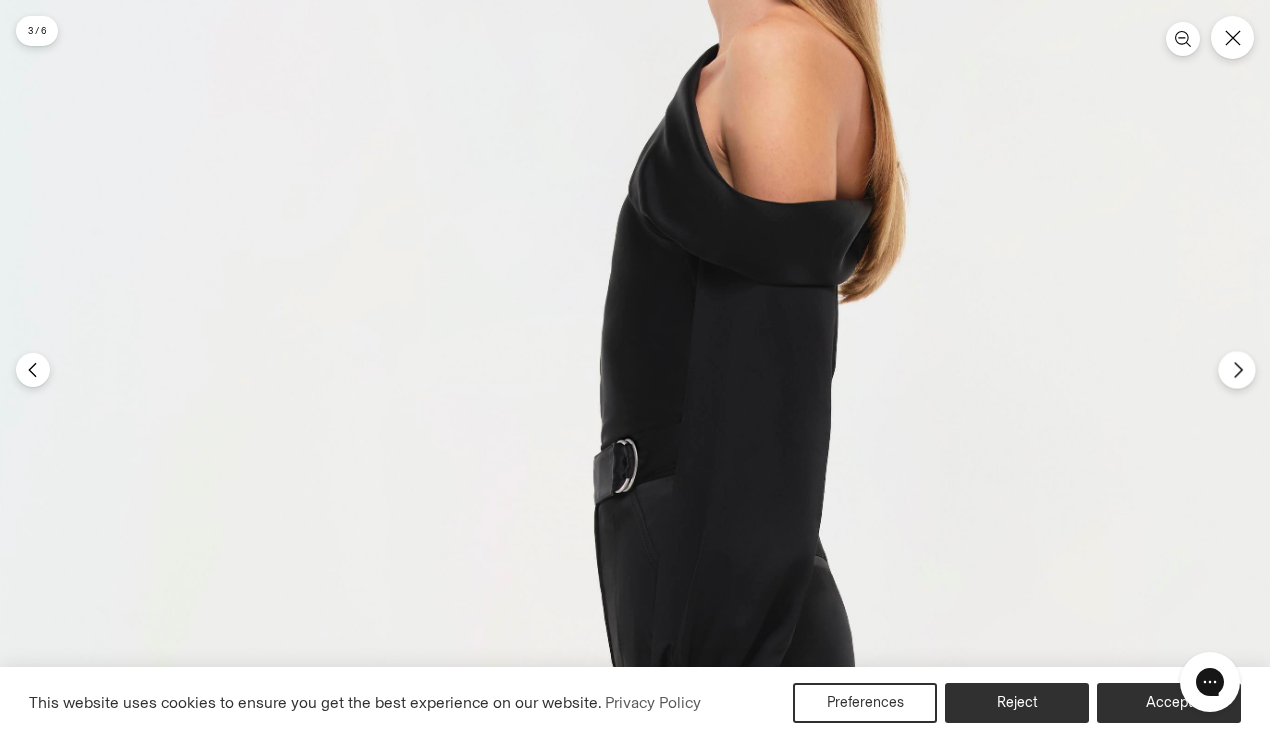 click 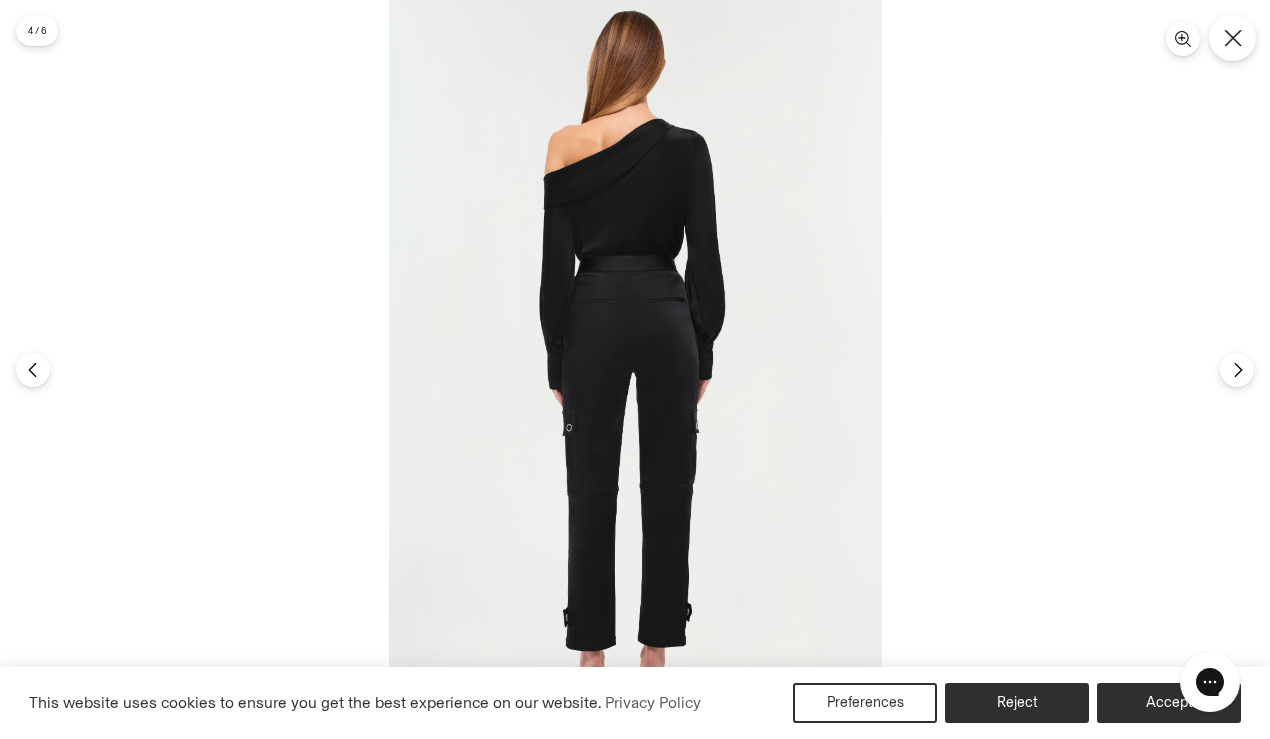 click 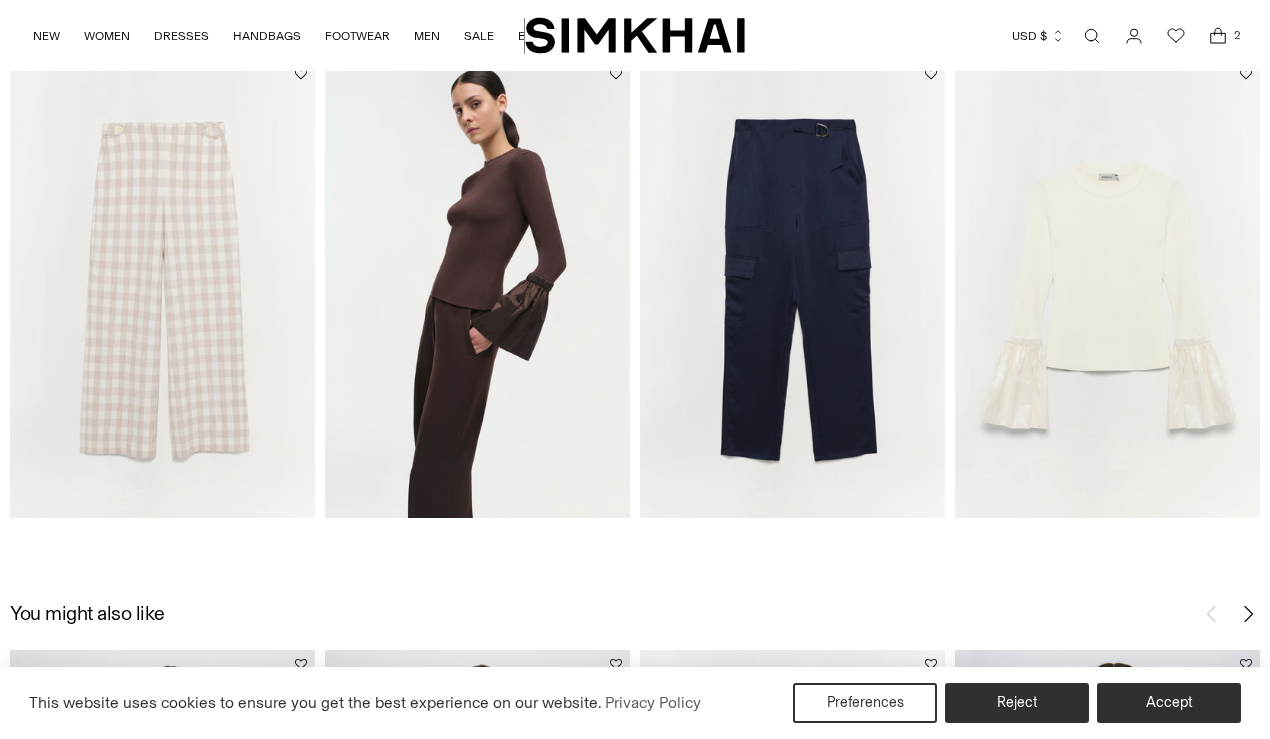 scroll, scrollTop: 2057, scrollLeft: 0, axis: vertical 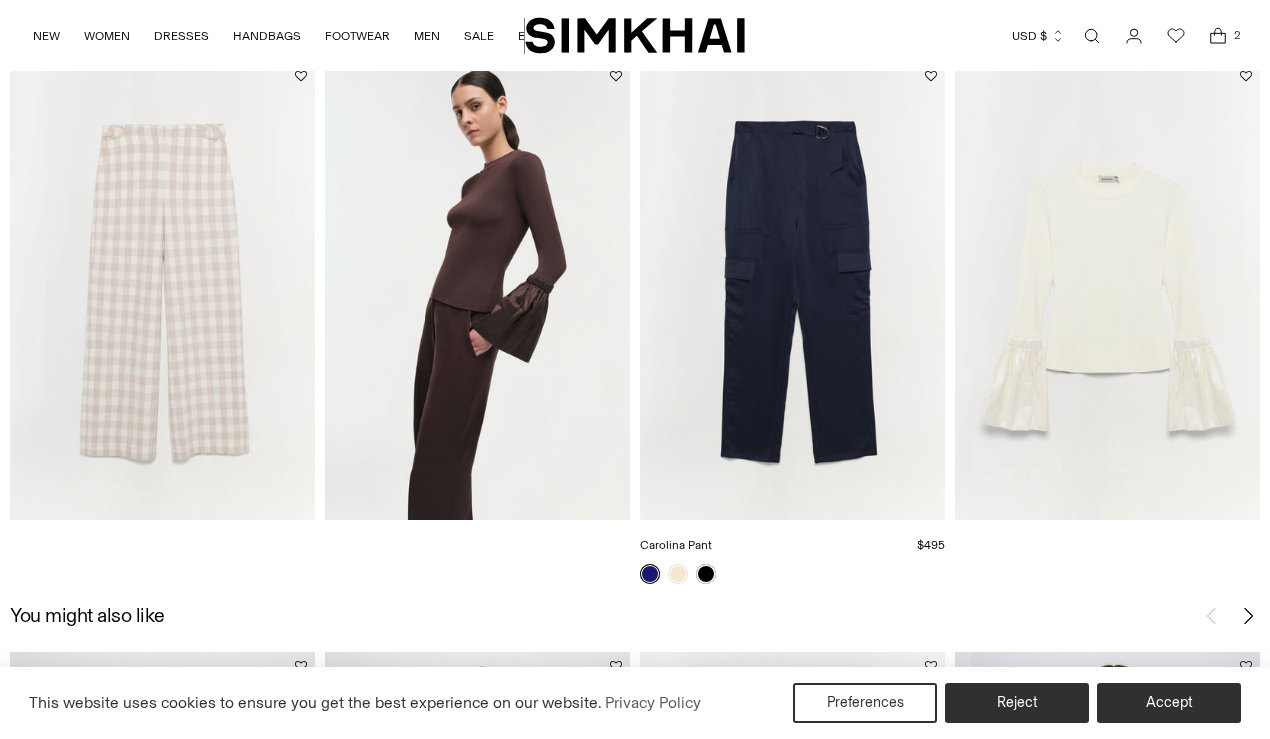click at bounding box center (0, 0) 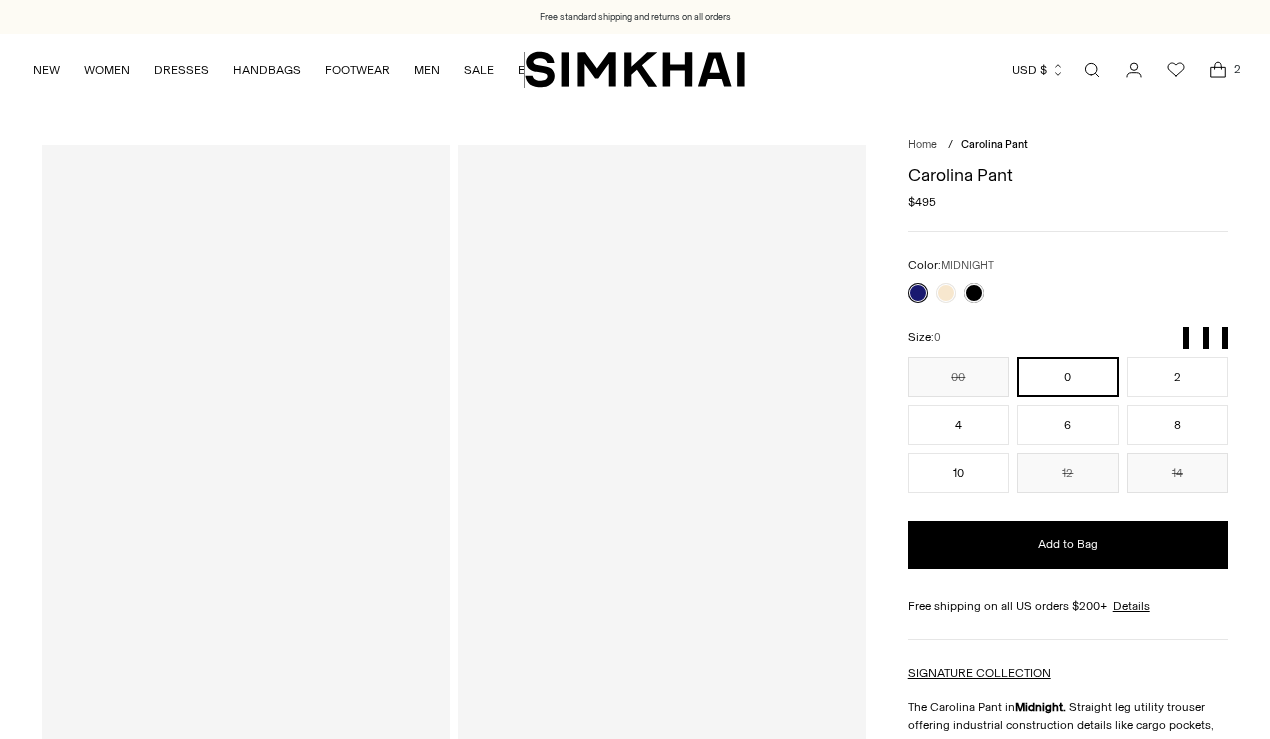 scroll, scrollTop: 0, scrollLeft: 0, axis: both 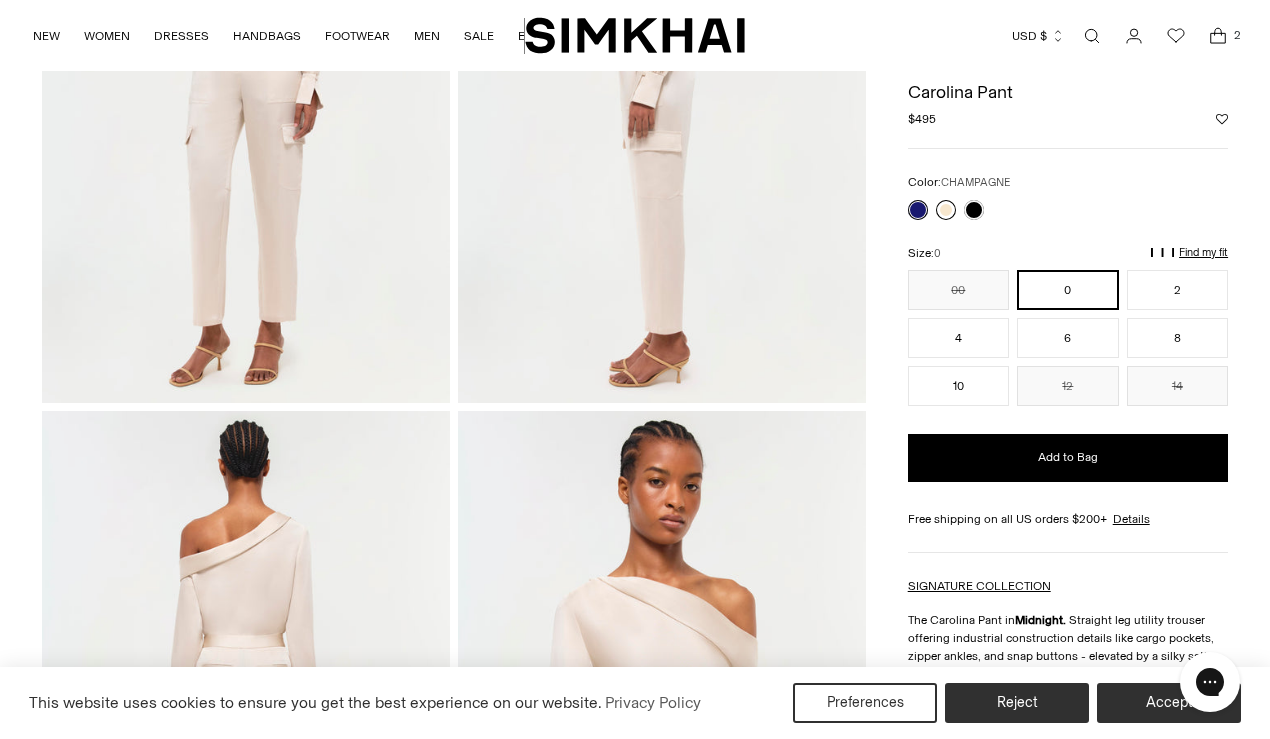 click at bounding box center (946, 210) 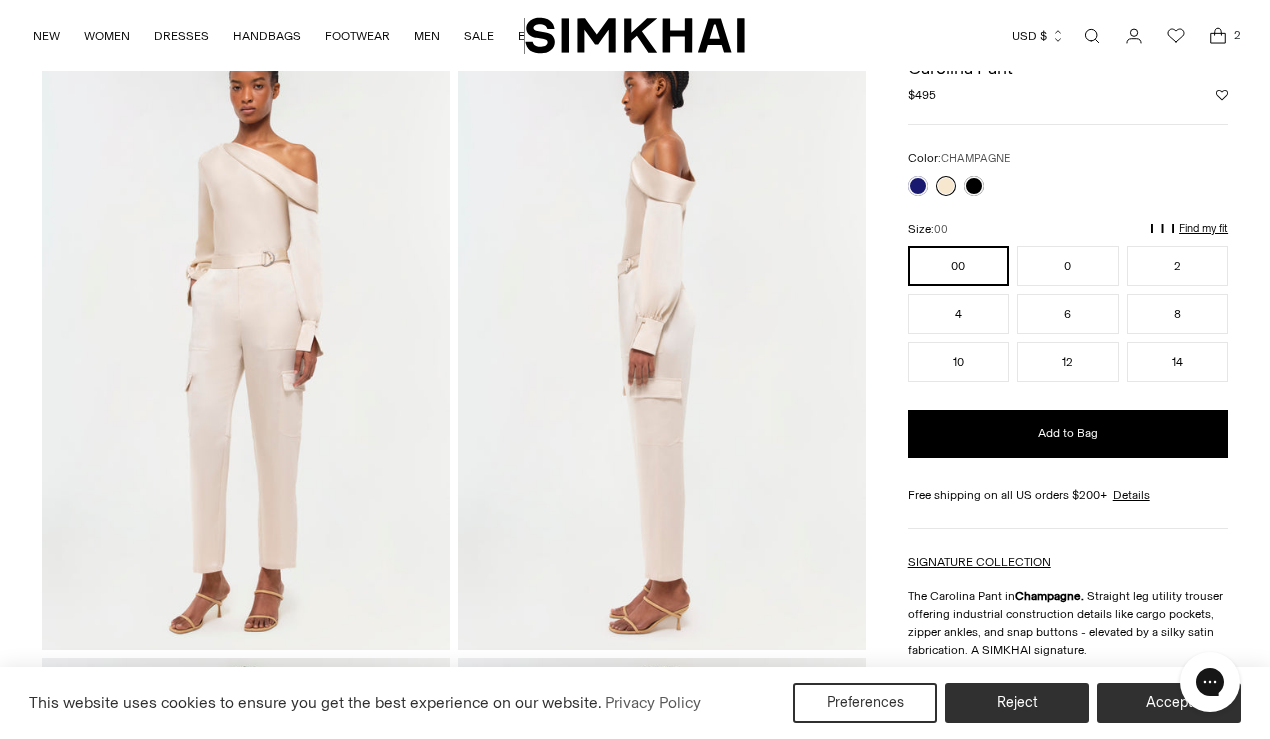 scroll, scrollTop: 181, scrollLeft: 0, axis: vertical 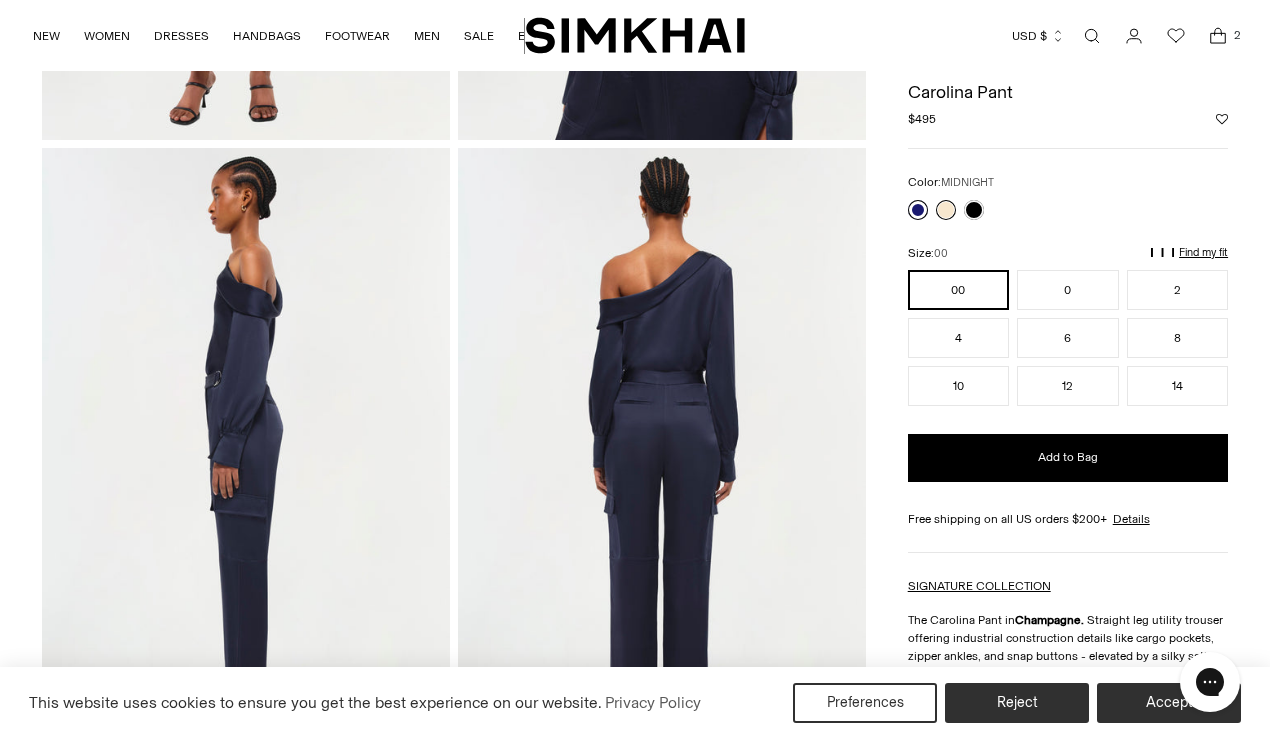 click at bounding box center (918, 210) 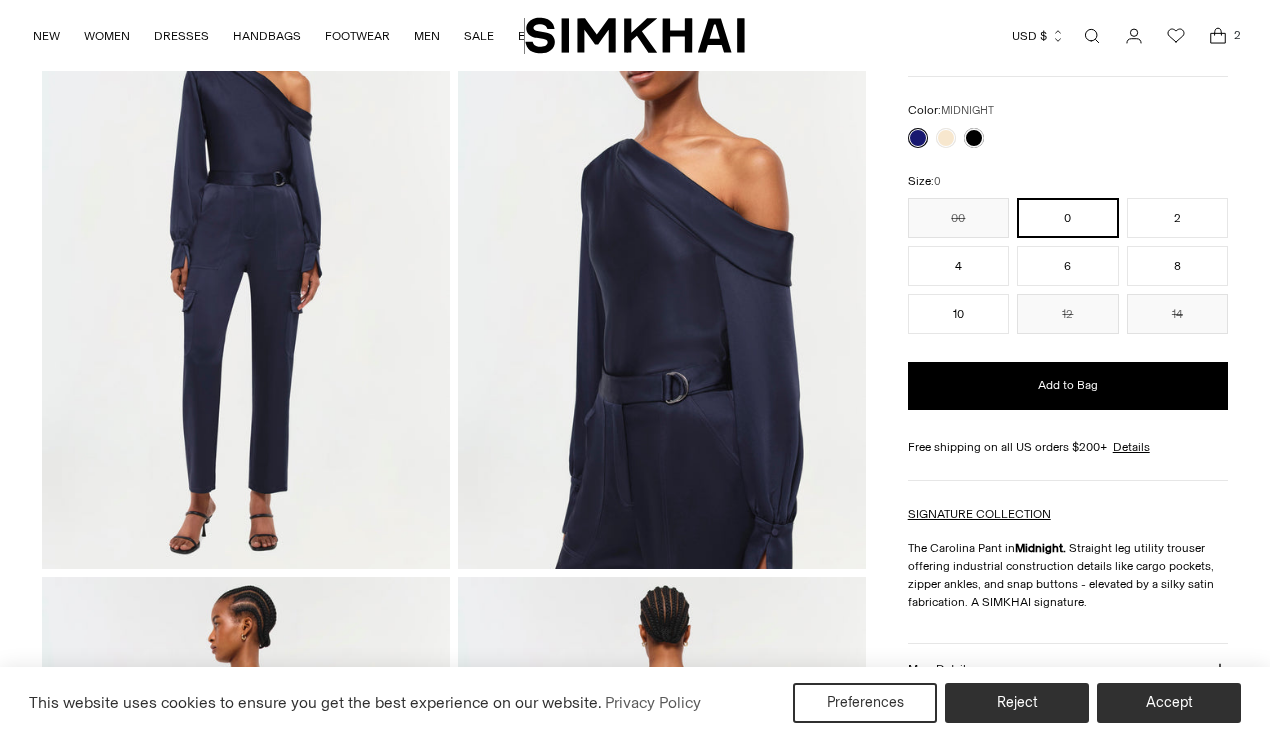 scroll, scrollTop: 0, scrollLeft: 0, axis: both 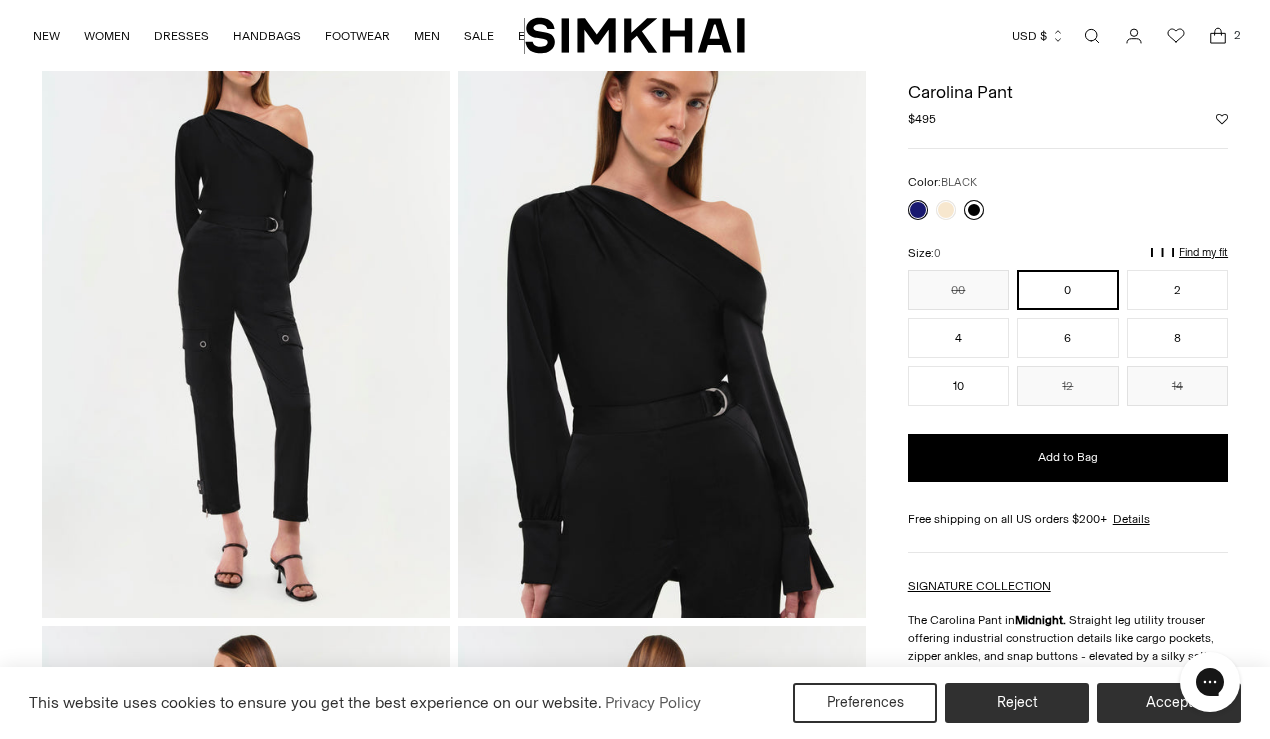 click at bounding box center [974, 210] 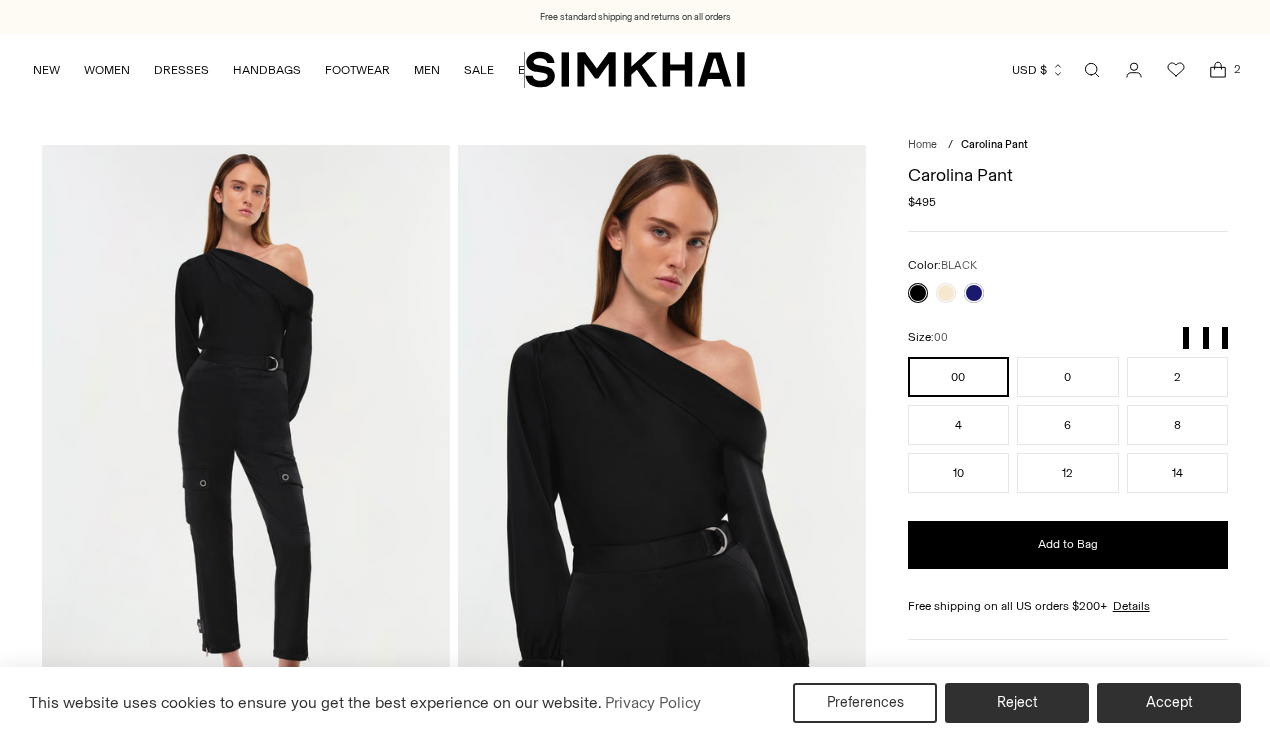 scroll, scrollTop: 0, scrollLeft: 0, axis: both 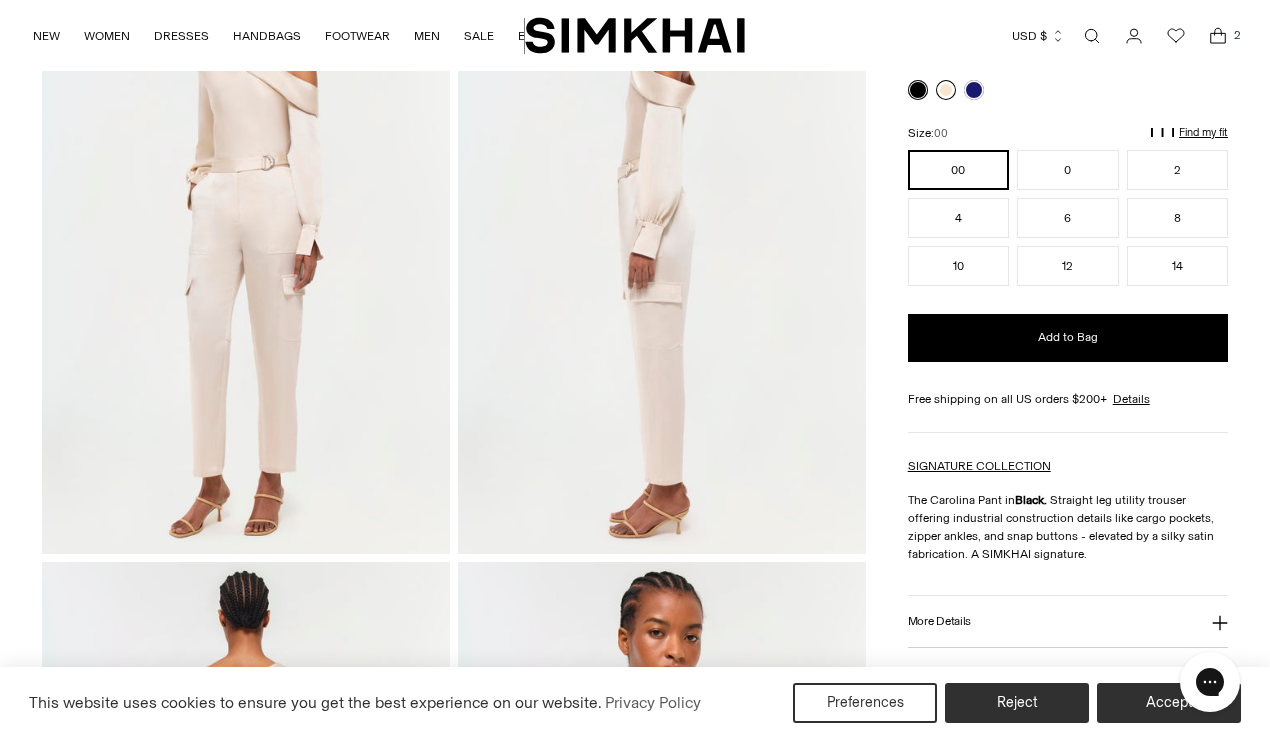 click at bounding box center (946, 90) 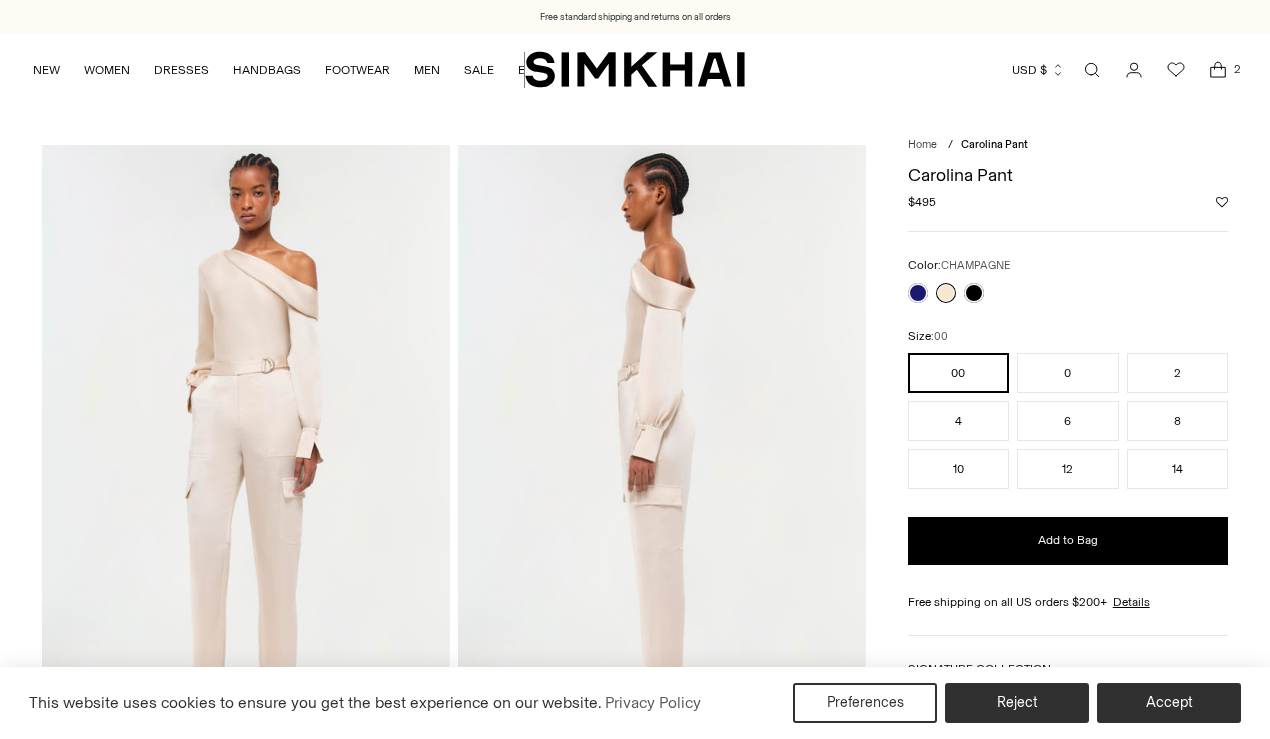 scroll, scrollTop: 0, scrollLeft: 0, axis: both 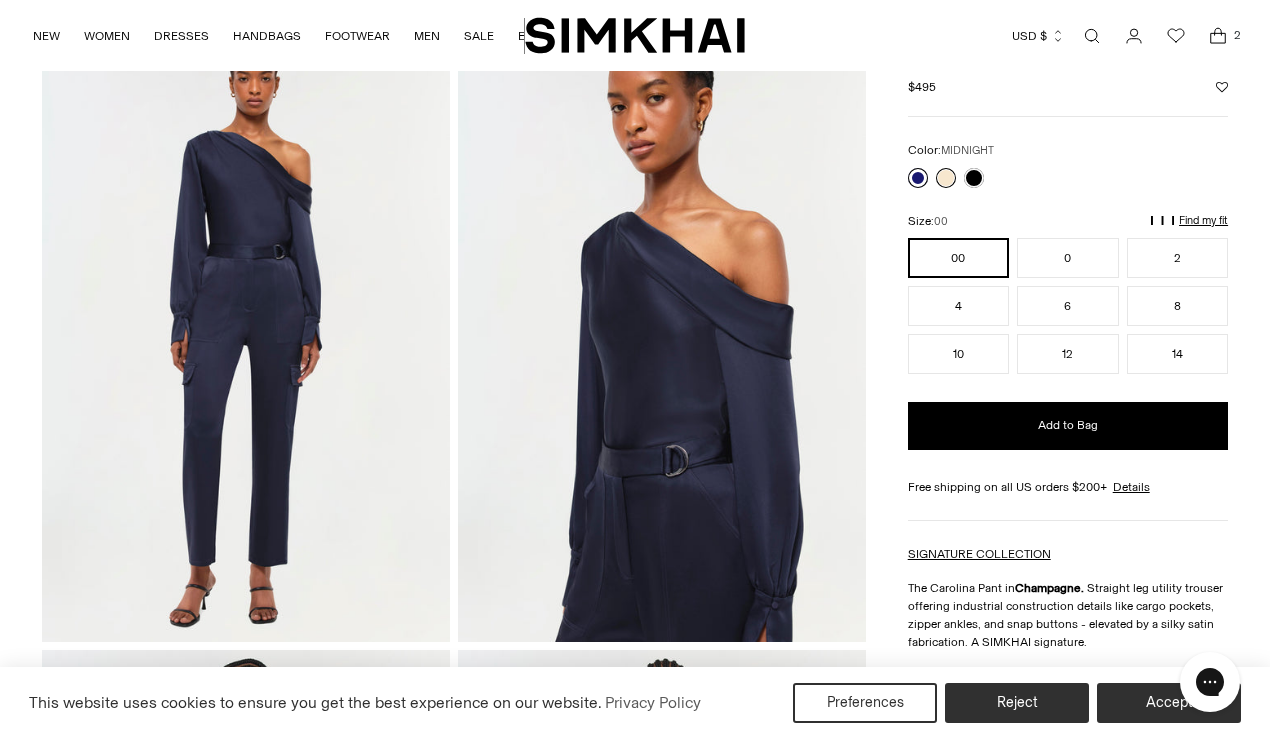 click at bounding box center (918, 178) 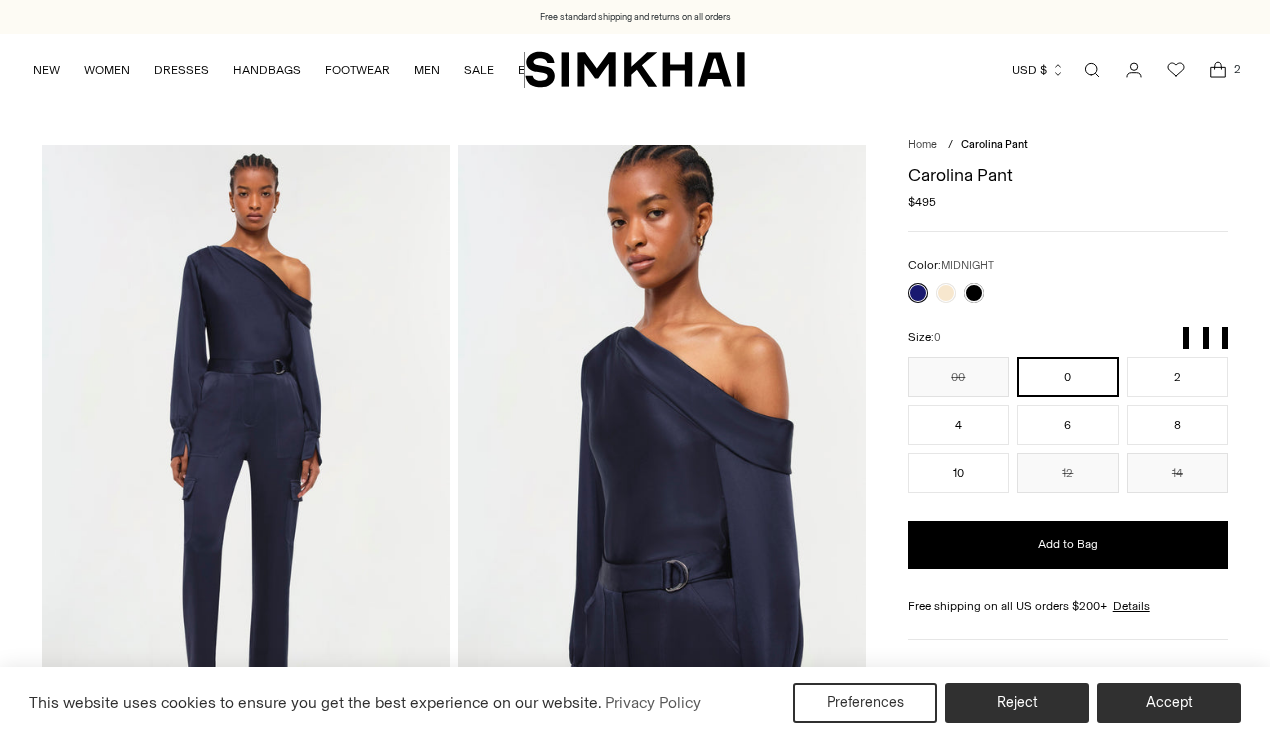 scroll, scrollTop: 0, scrollLeft: 0, axis: both 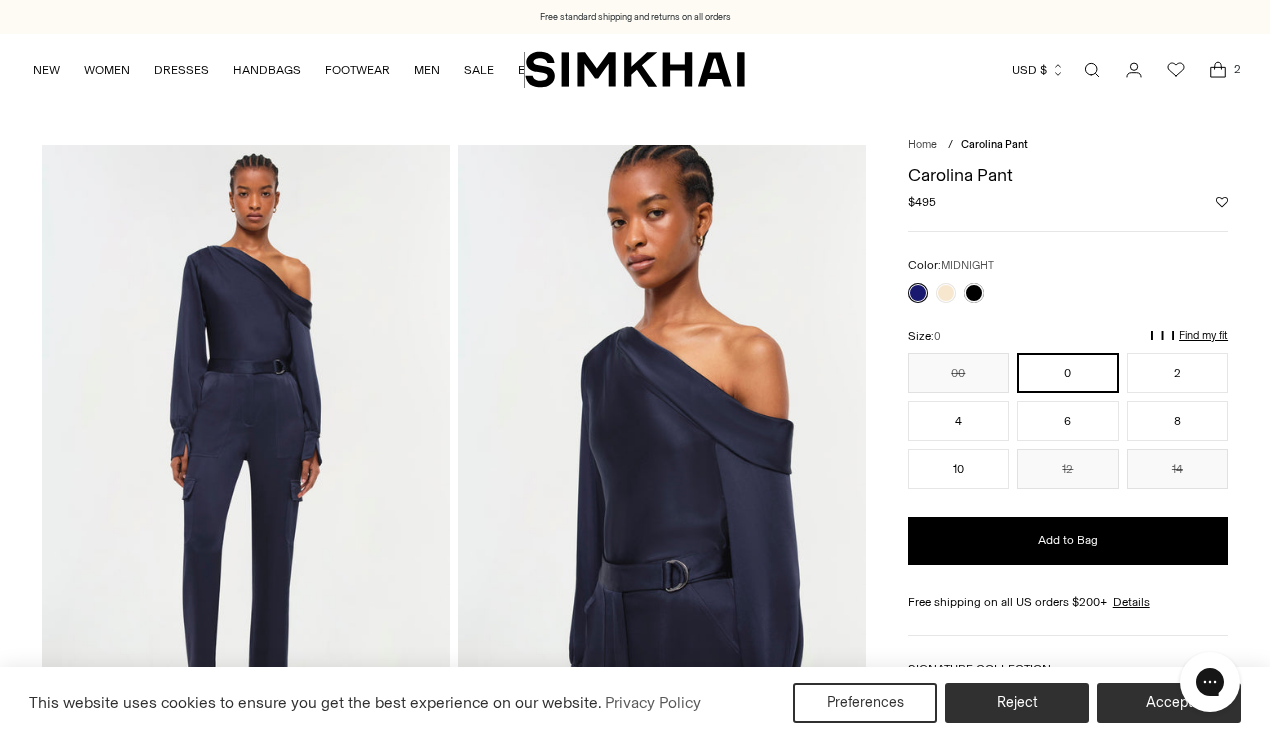 click 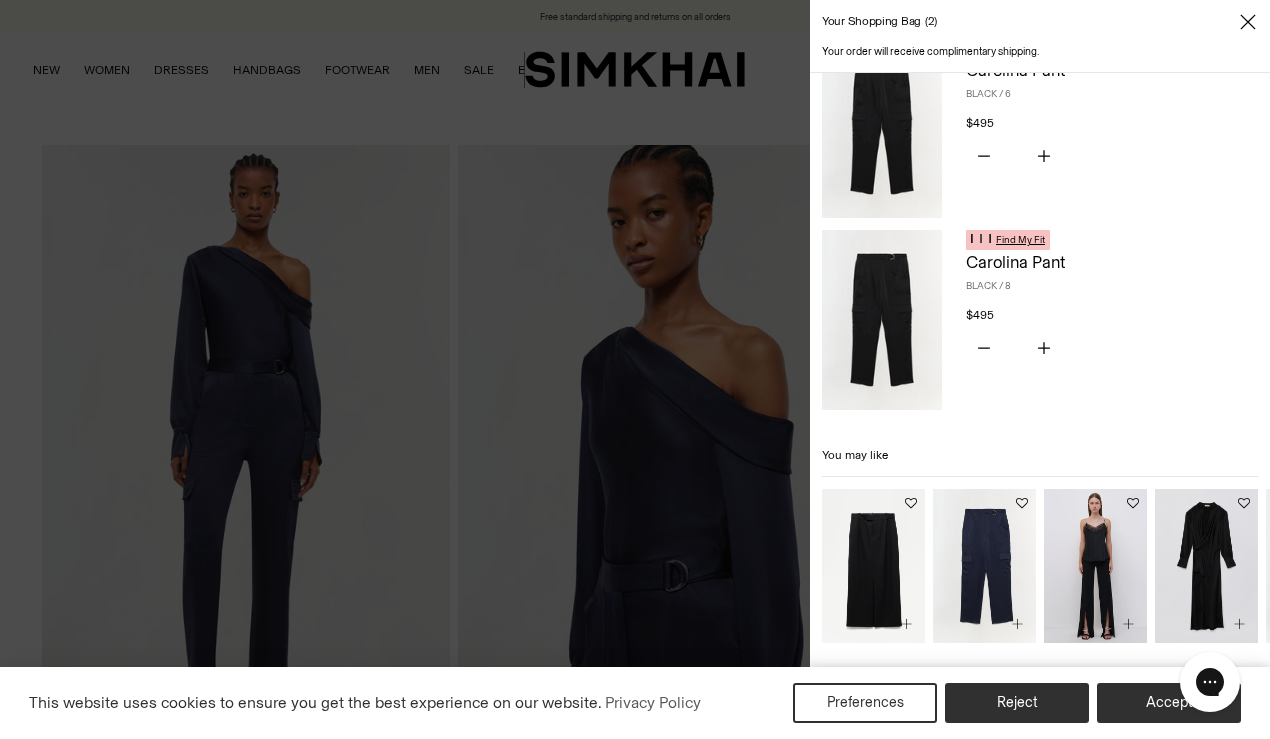 scroll, scrollTop: 47, scrollLeft: 0, axis: vertical 